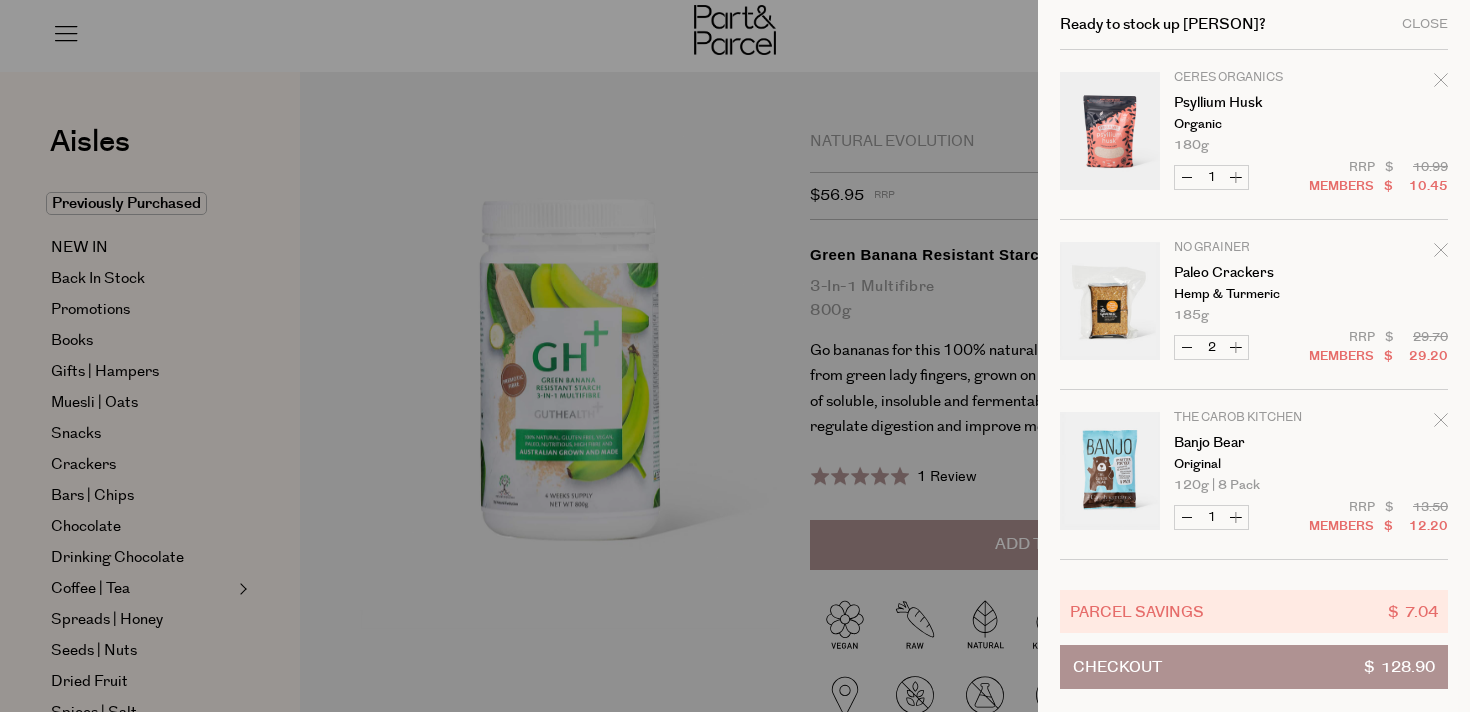 scroll, scrollTop: 0, scrollLeft: 0, axis: both 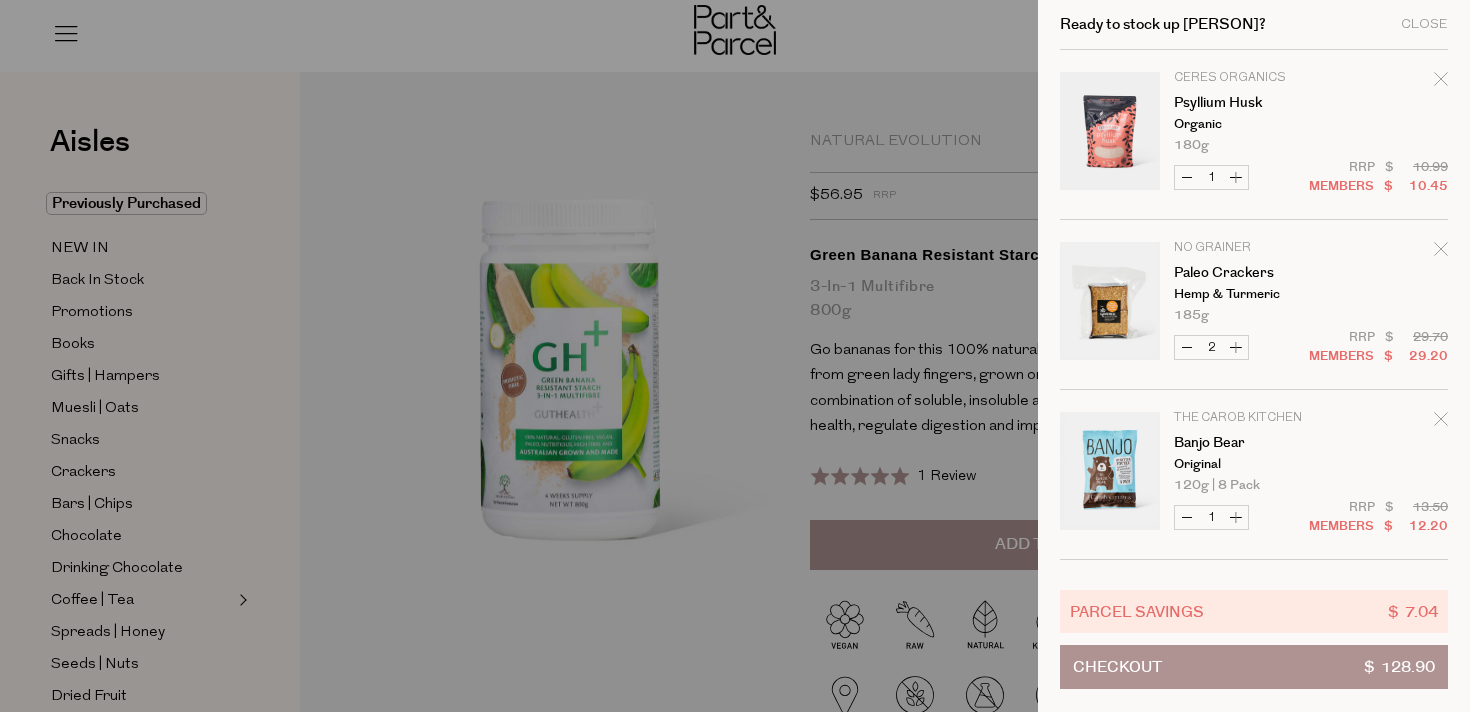 click 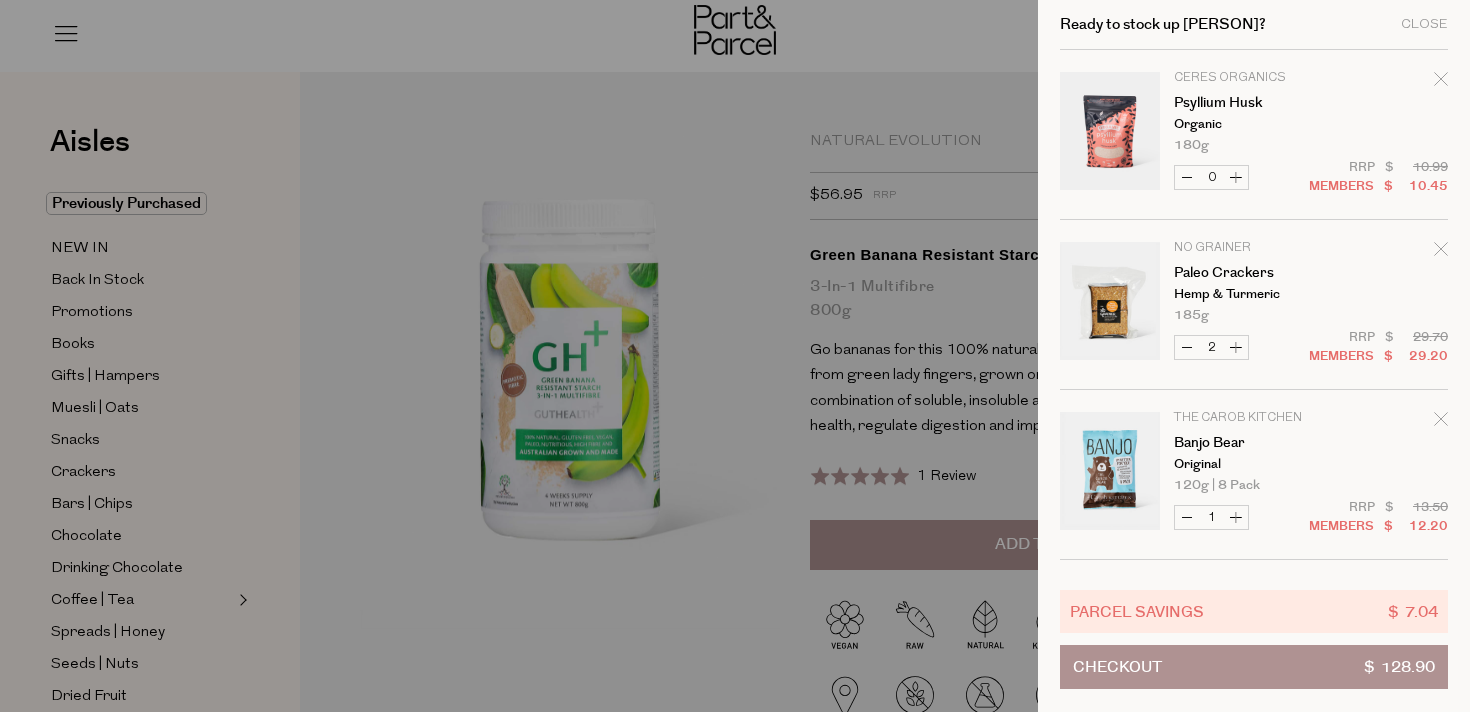 click at bounding box center (735, 356) 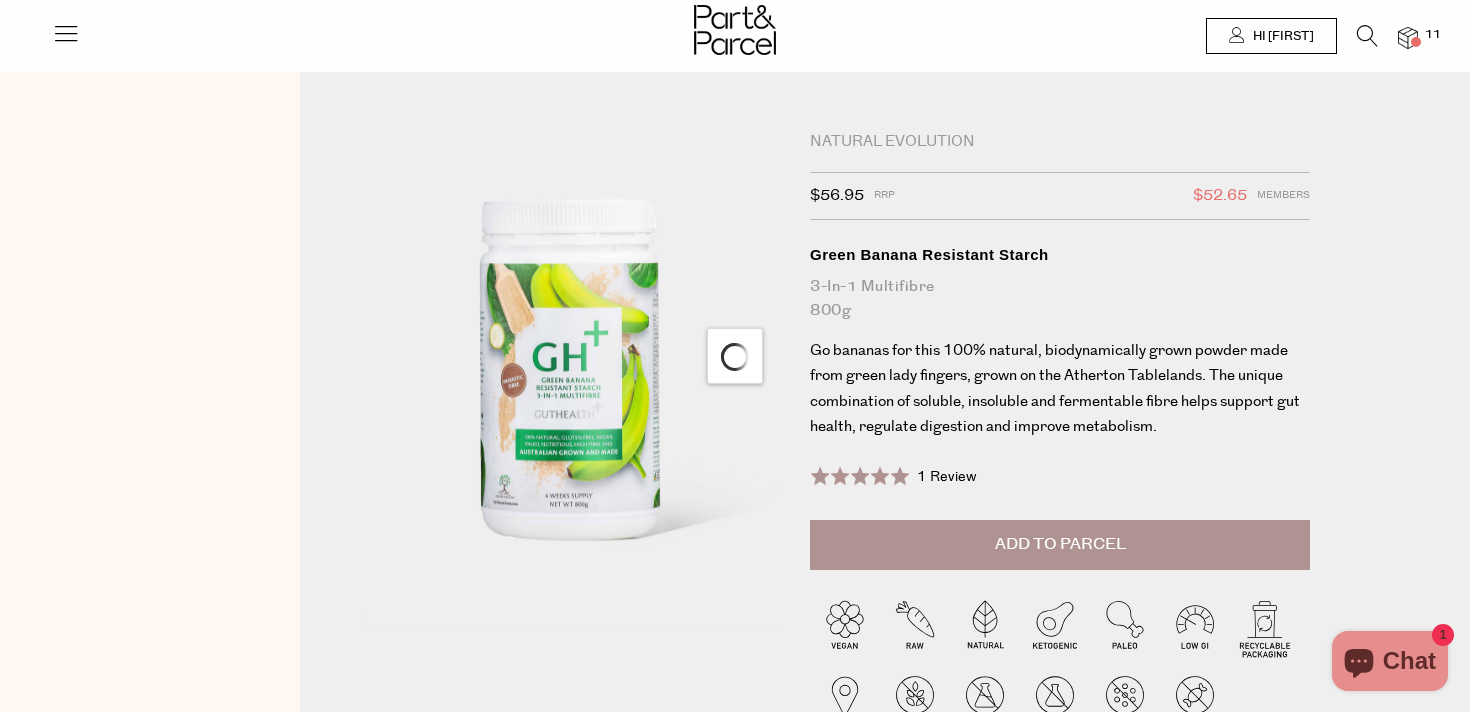 scroll, scrollTop: 0, scrollLeft: 0, axis: both 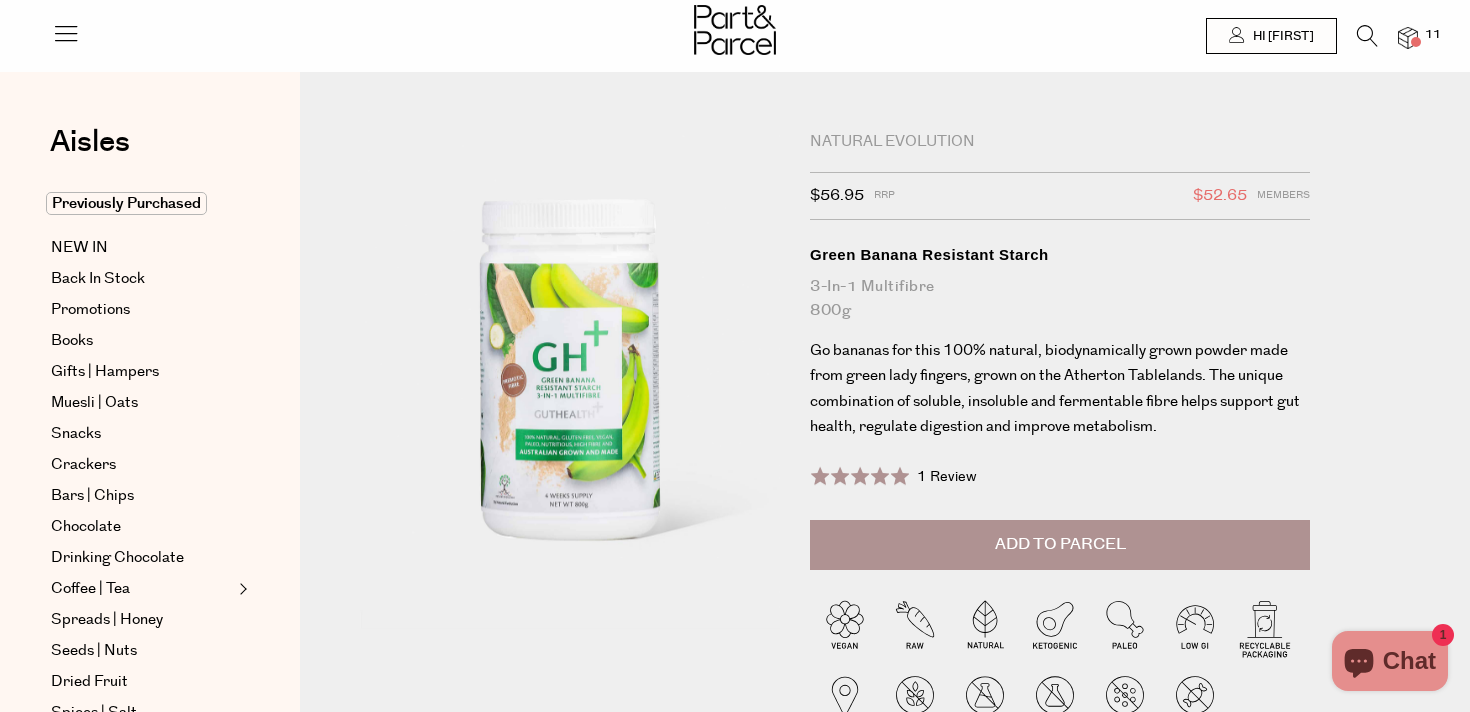 click at bounding box center [1408, 38] 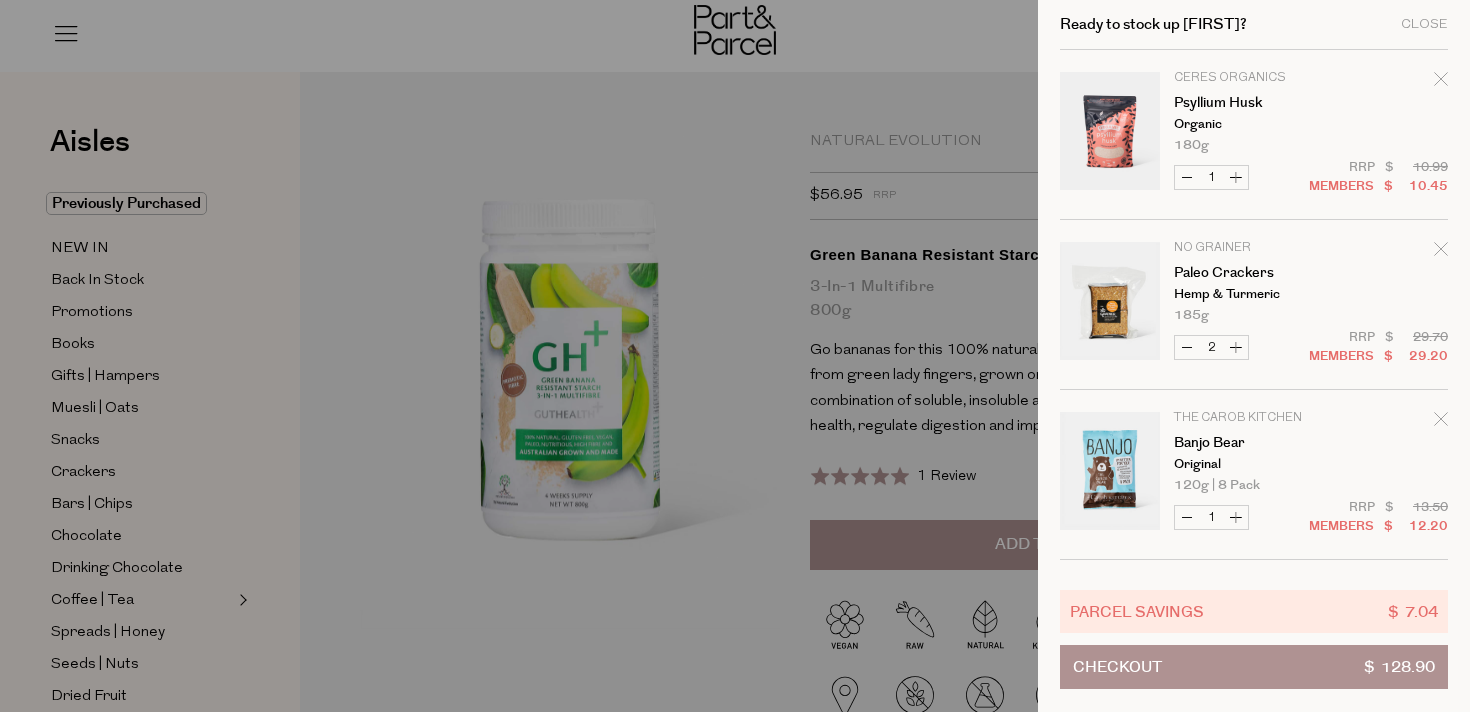 click 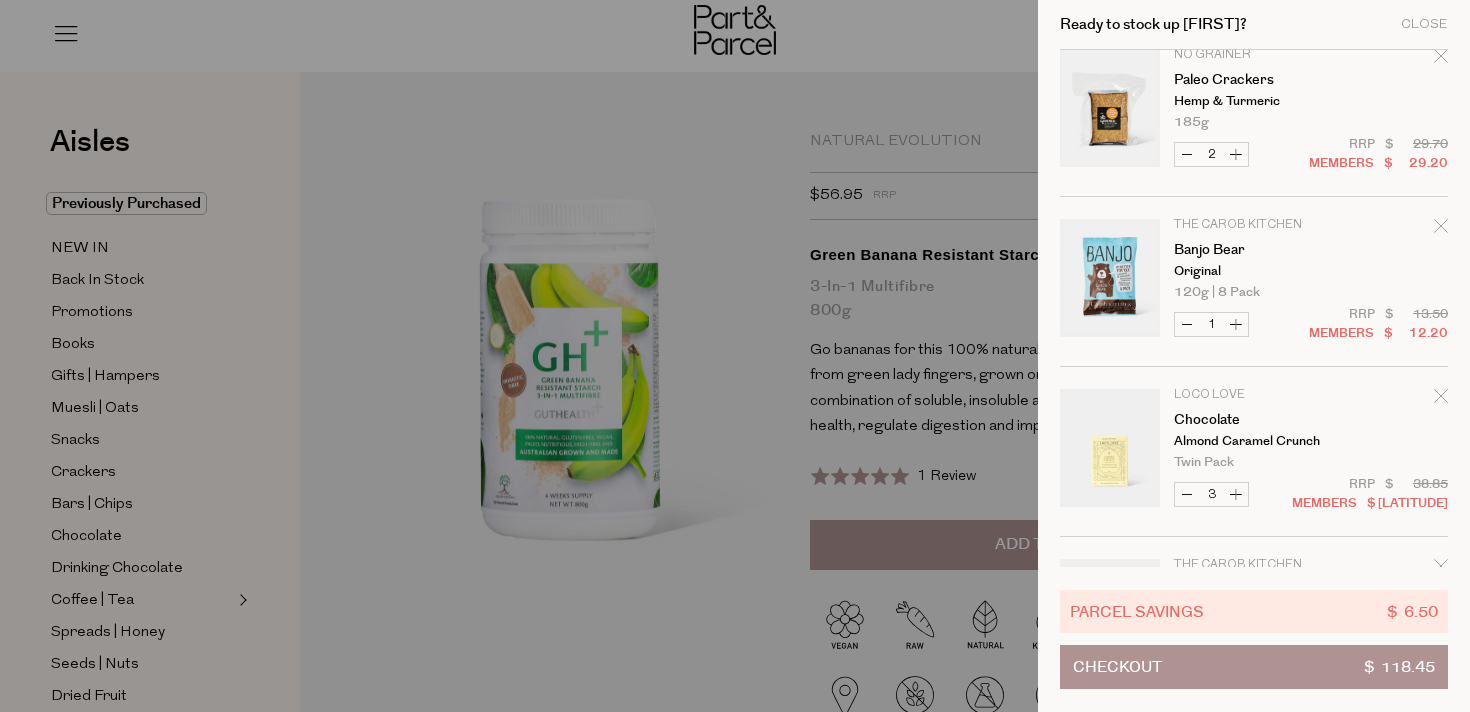 scroll, scrollTop: 31, scrollLeft: 0, axis: vertical 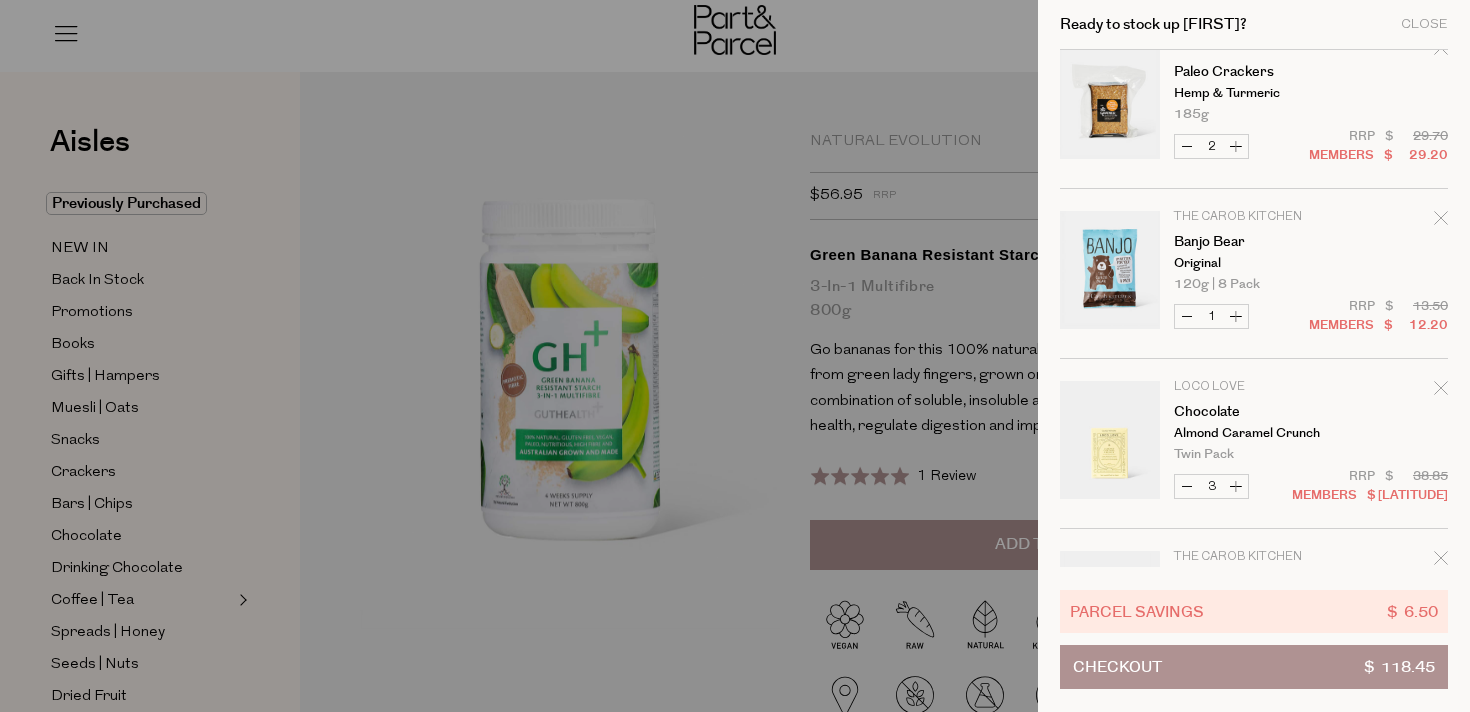 click on "Increase Paleo Crackers" at bounding box center [1236, 146] 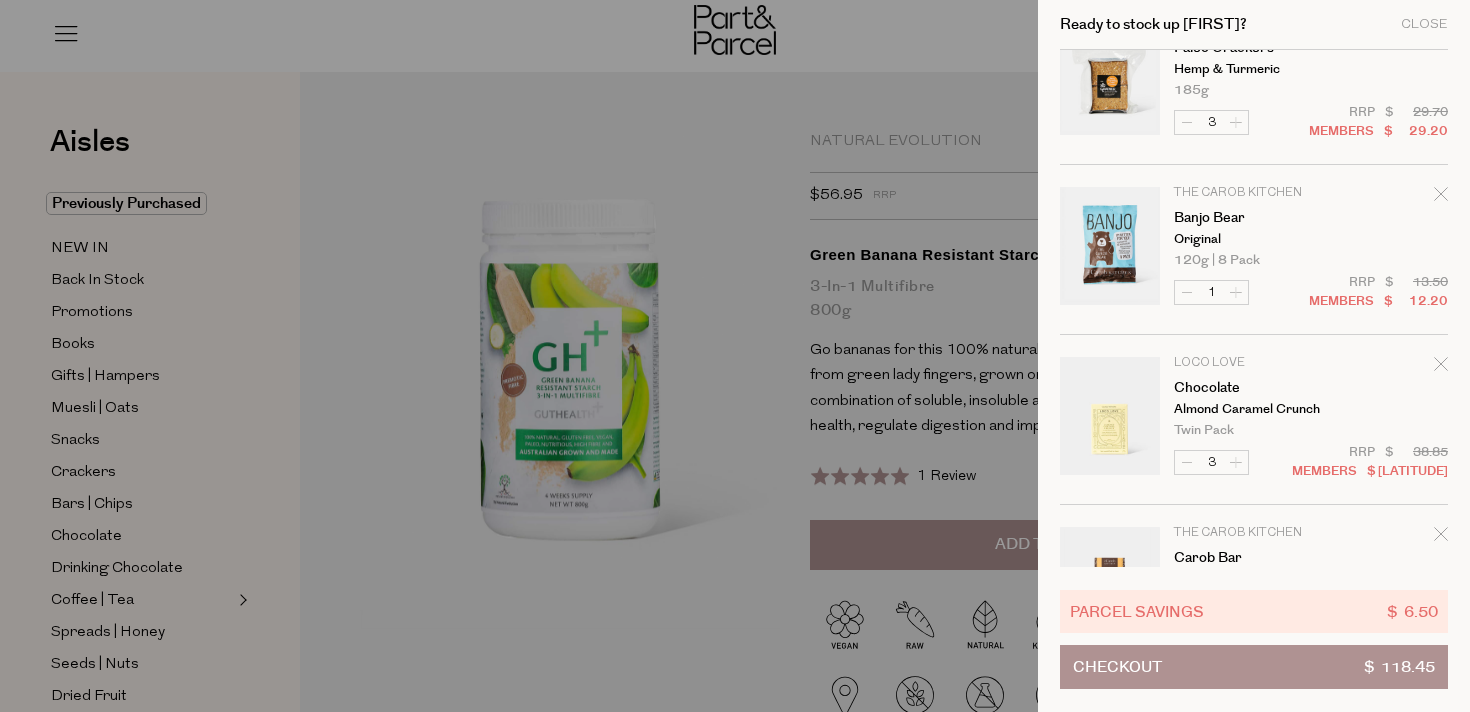 scroll, scrollTop: 0, scrollLeft: 0, axis: both 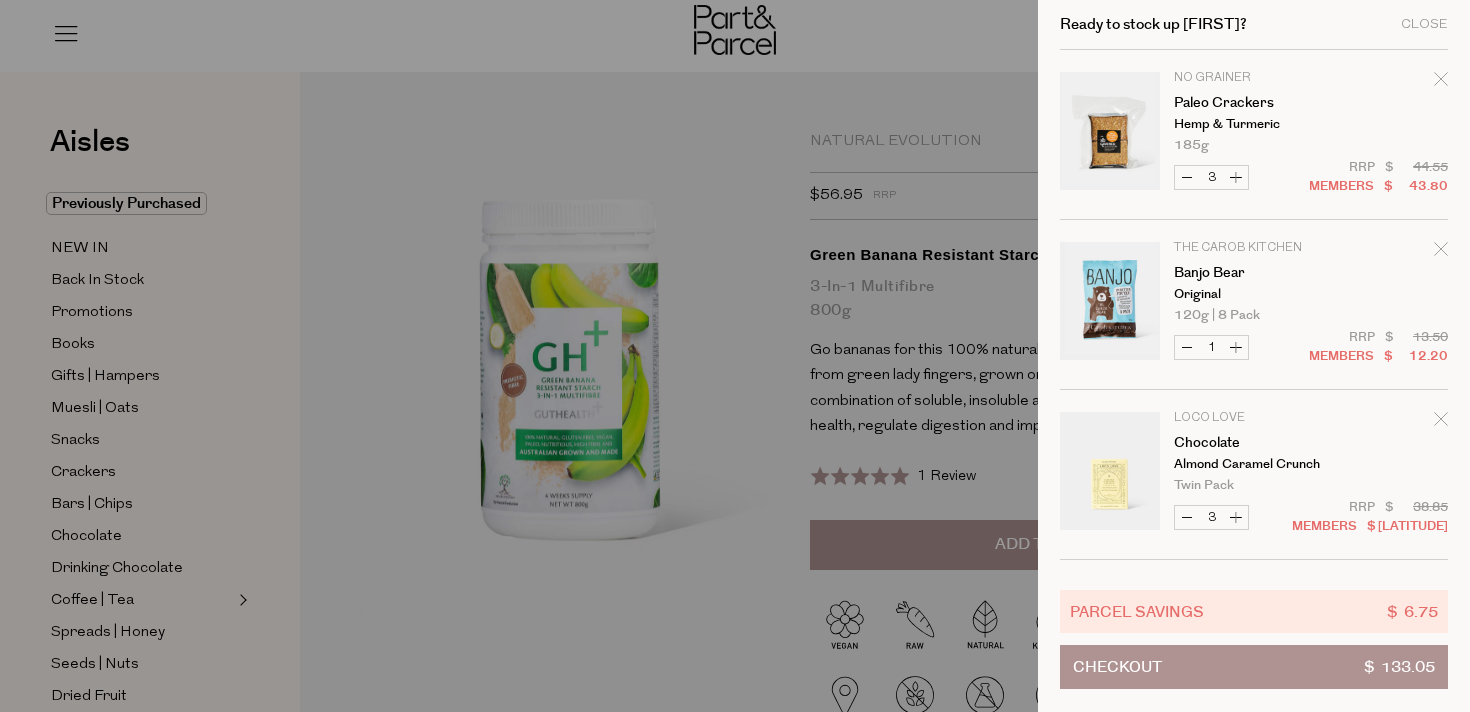 click at bounding box center [735, 356] 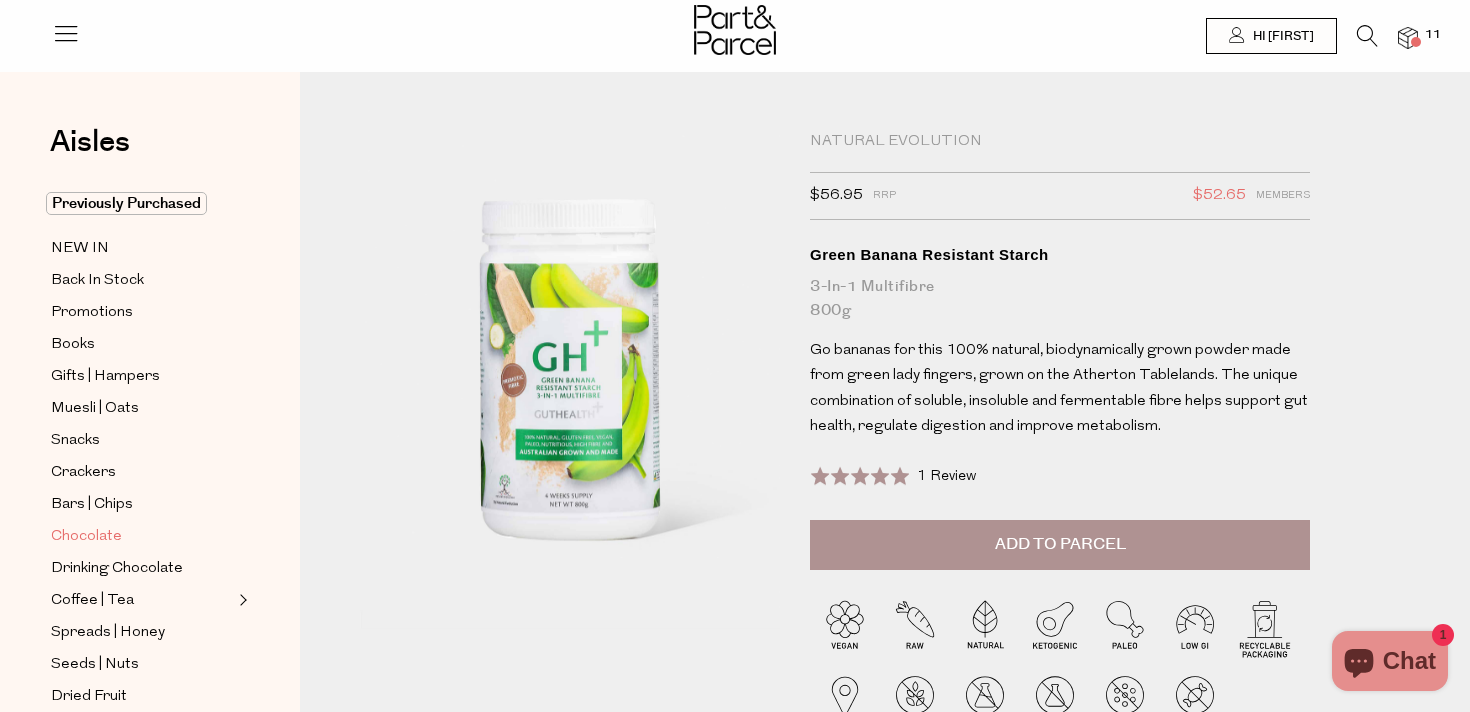 scroll, scrollTop: 572, scrollLeft: 0, axis: vertical 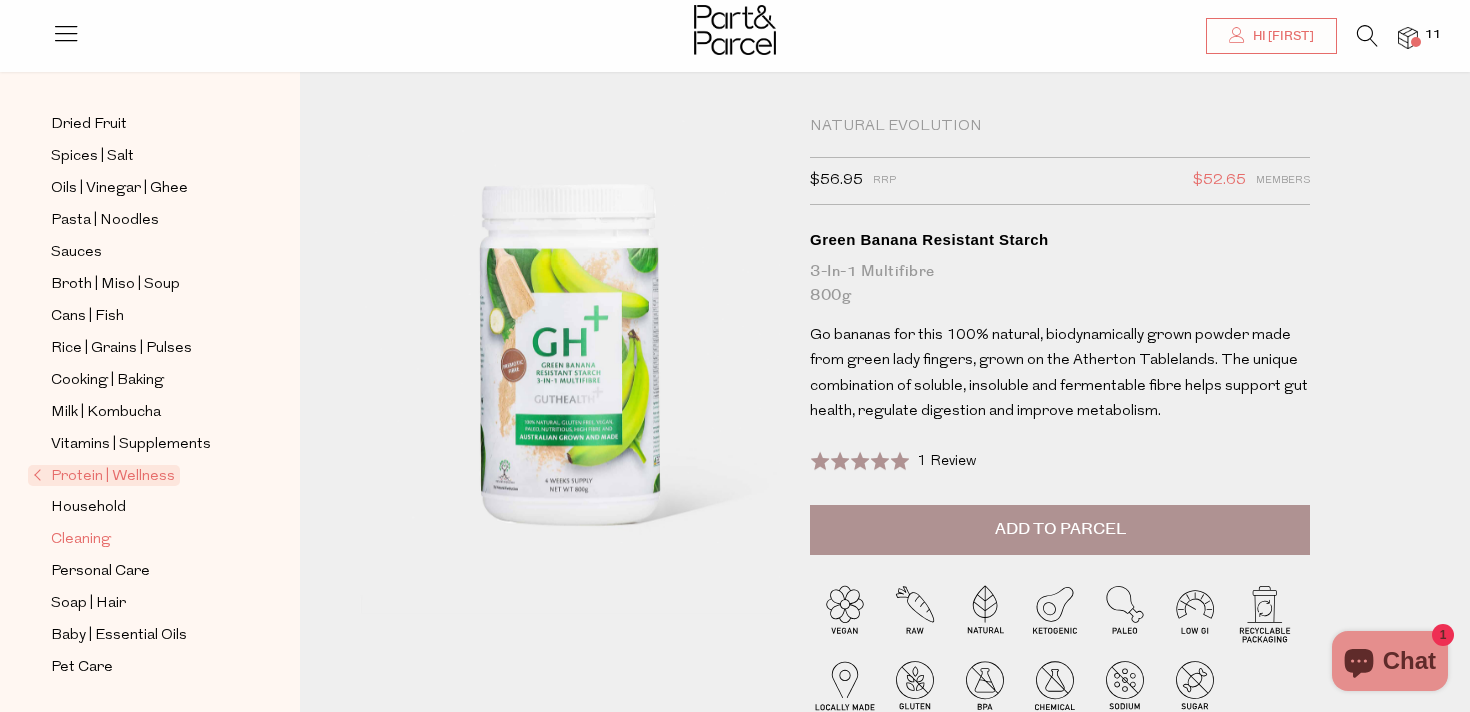 click on "Cleaning" at bounding box center (81, 540) 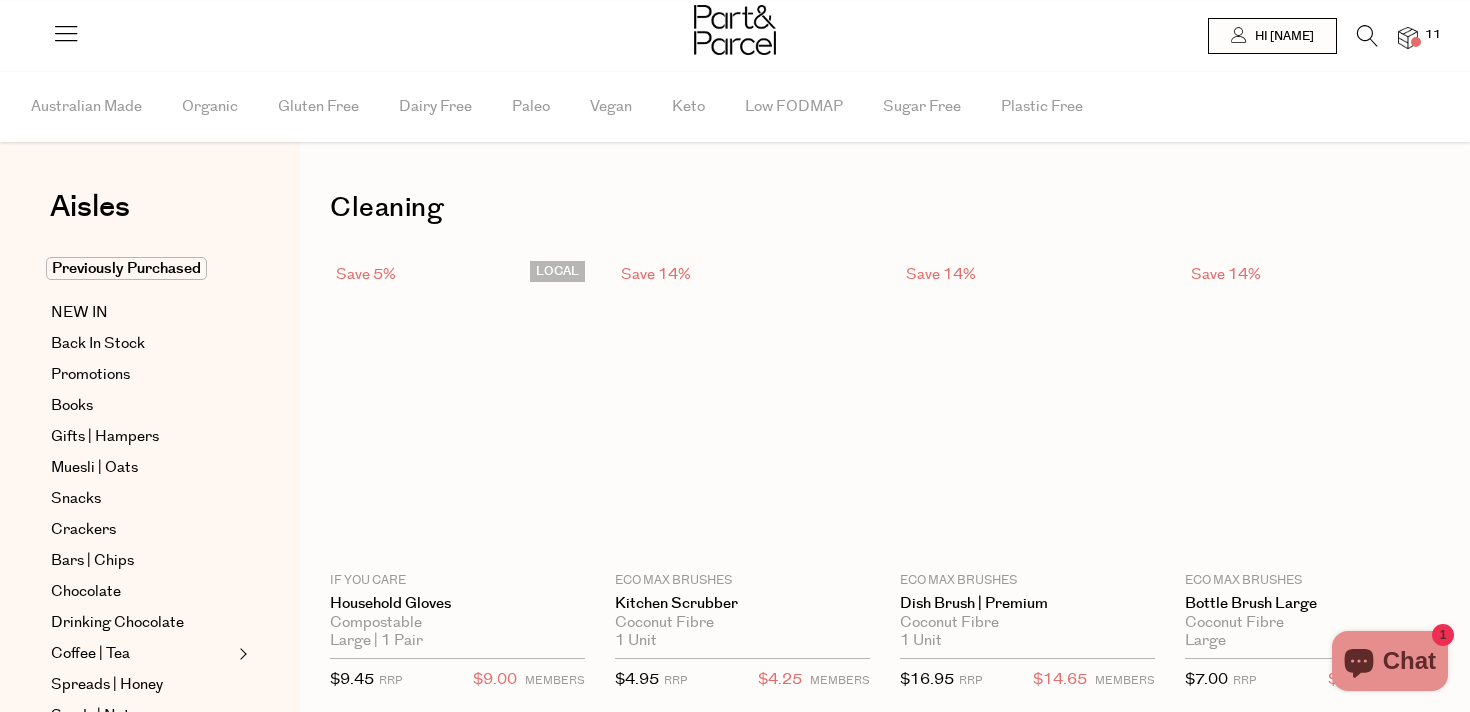 scroll, scrollTop: 0, scrollLeft: 0, axis: both 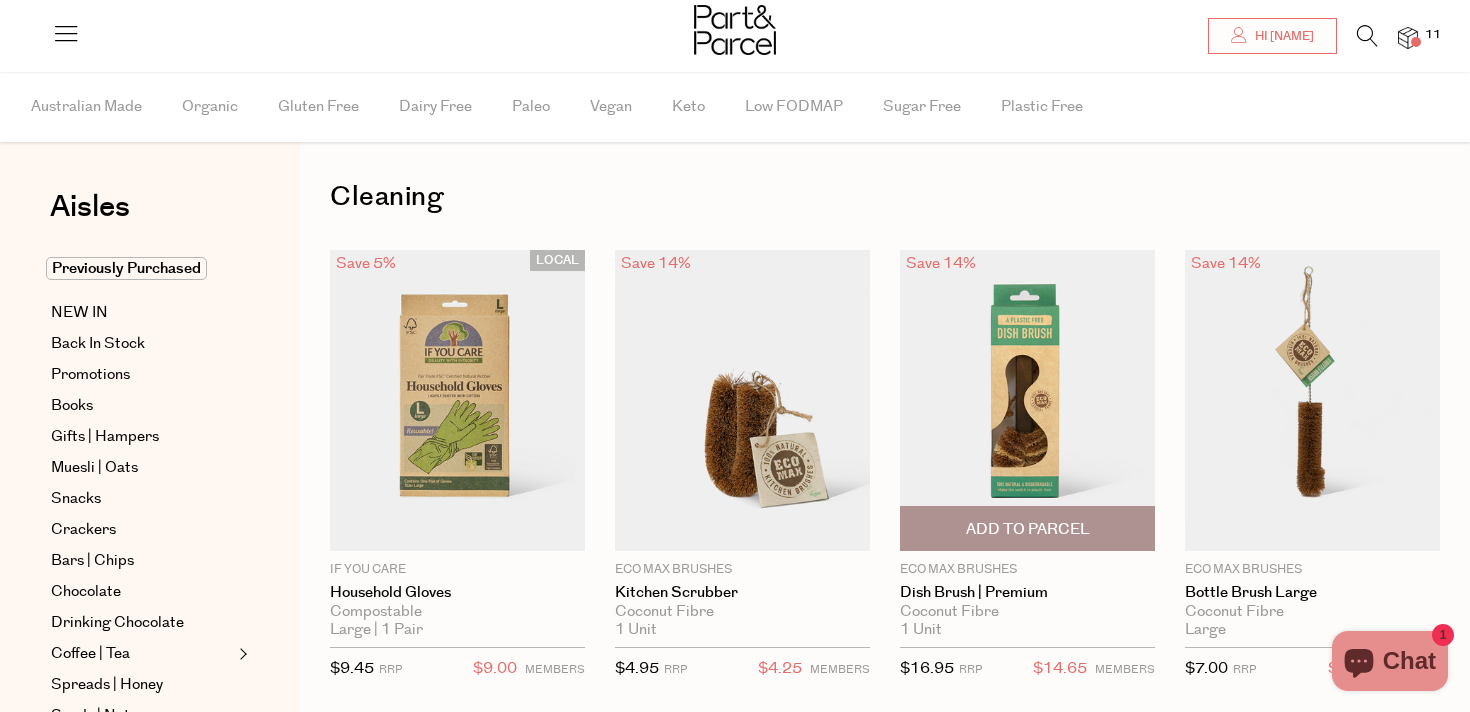 click on "Add To Parcel" at bounding box center [1028, 529] 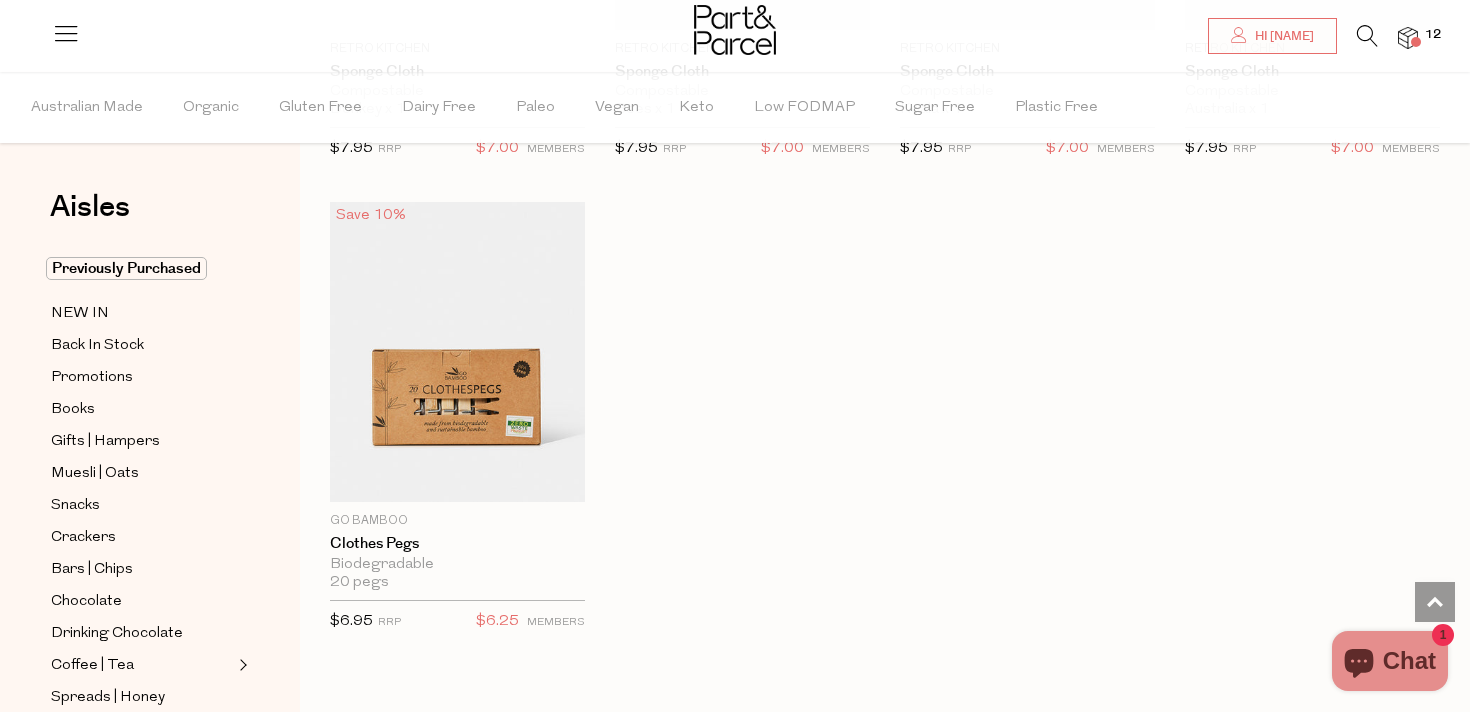 scroll, scrollTop: 1486, scrollLeft: 0, axis: vertical 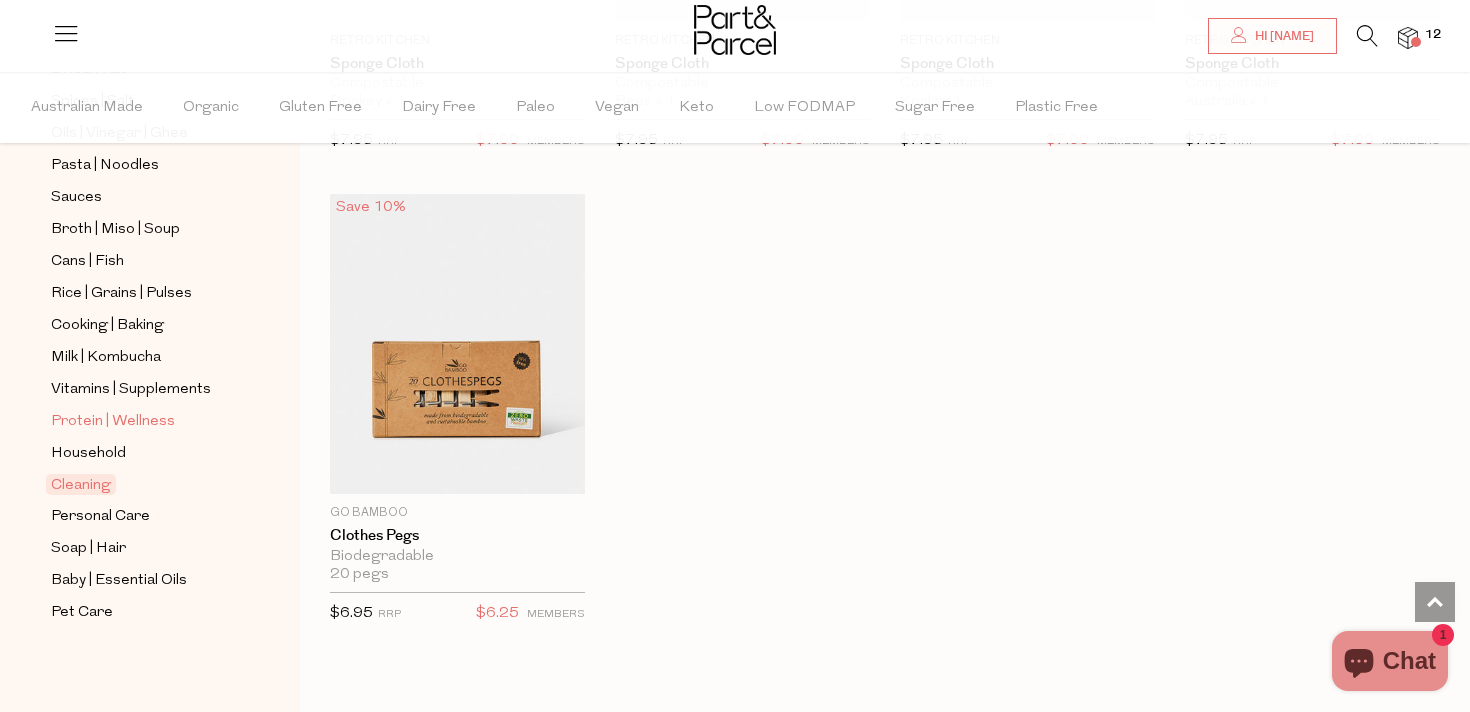 click on "Protein | Wellness" at bounding box center (113, 422) 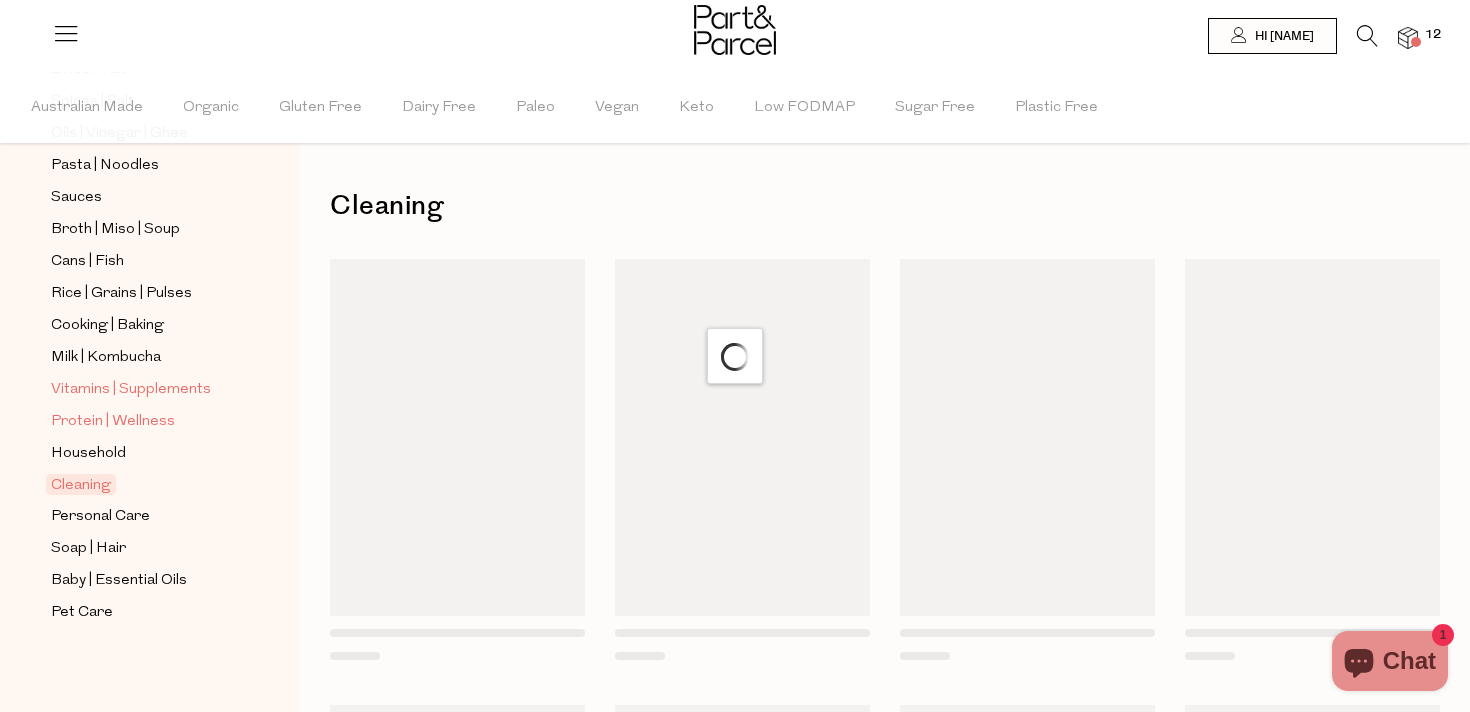 scroll, scrollTop: 0, scrollLeft: 0, axis: both 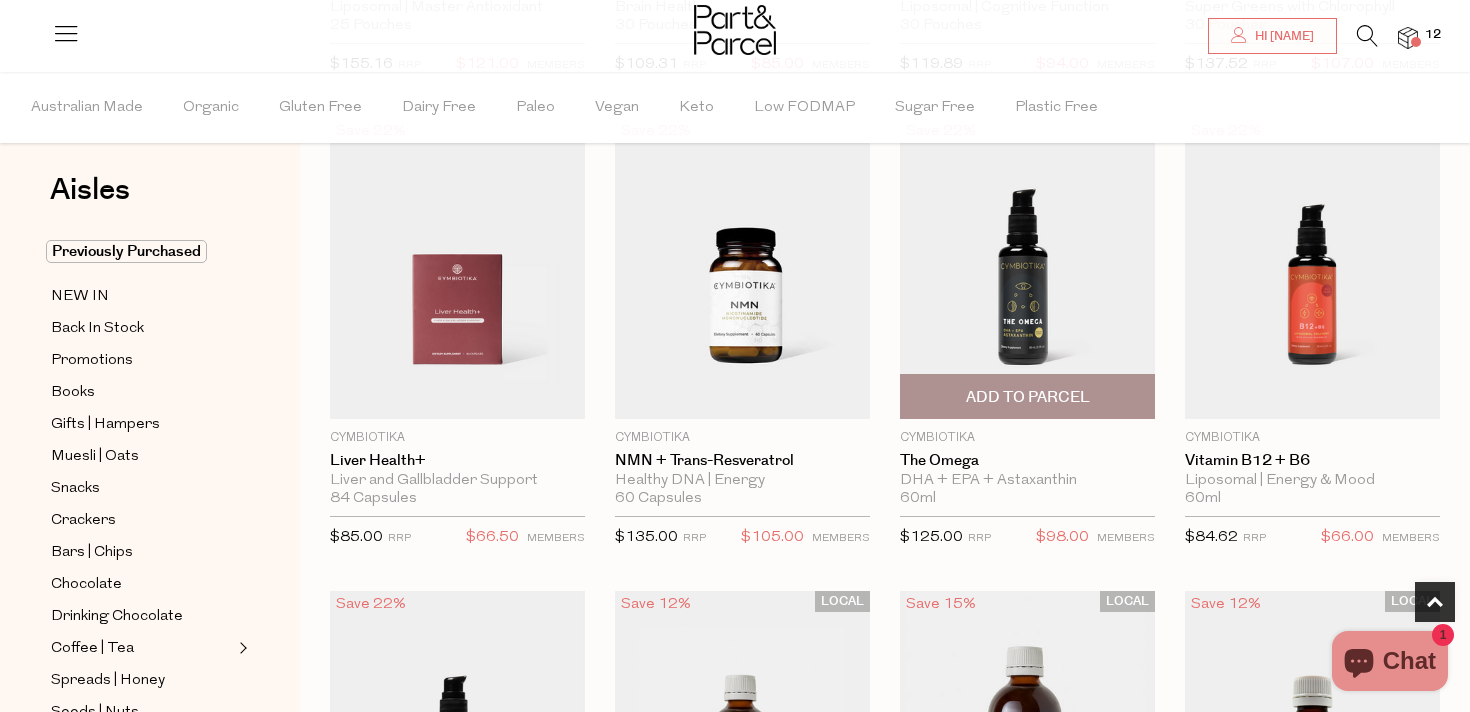 click at bounding box center [1027, 268] 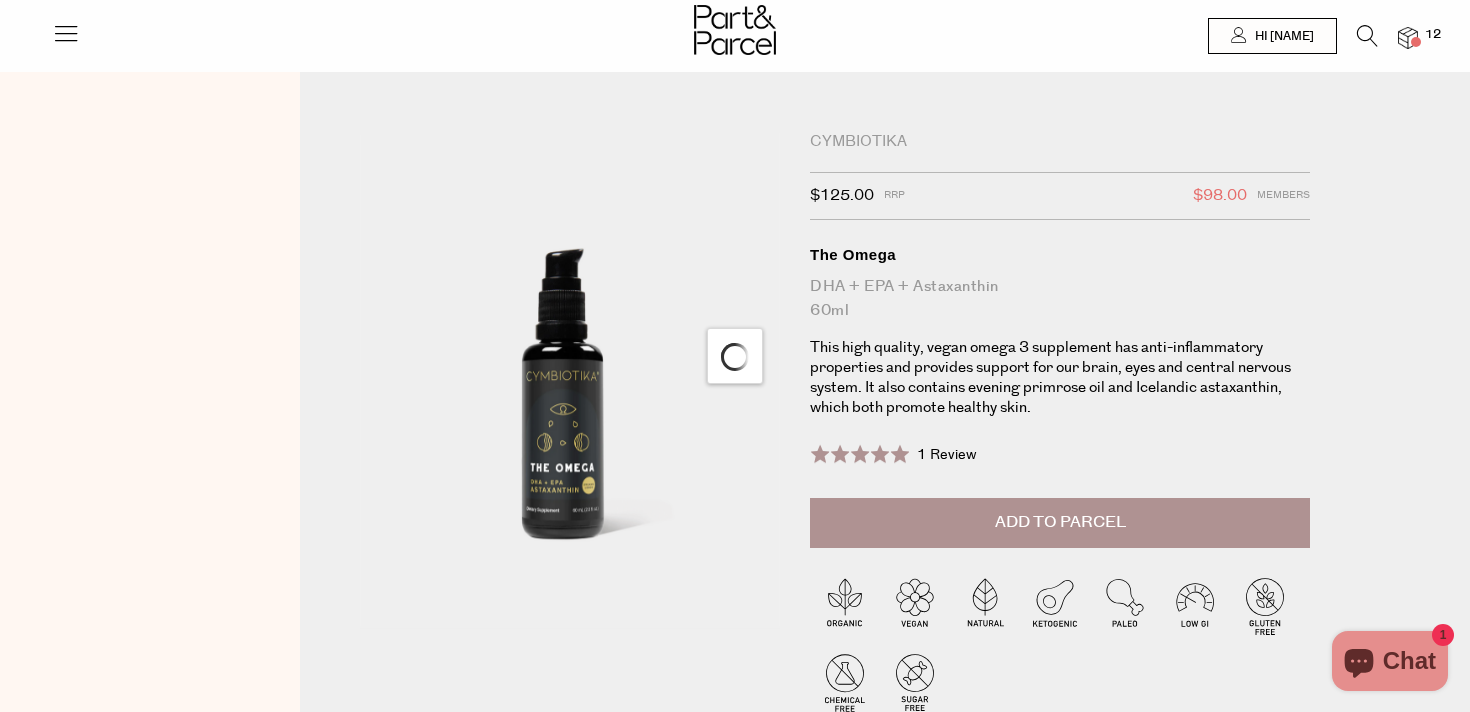 scroll, scrollTop: 0, scrollLeft: 0, axis: both 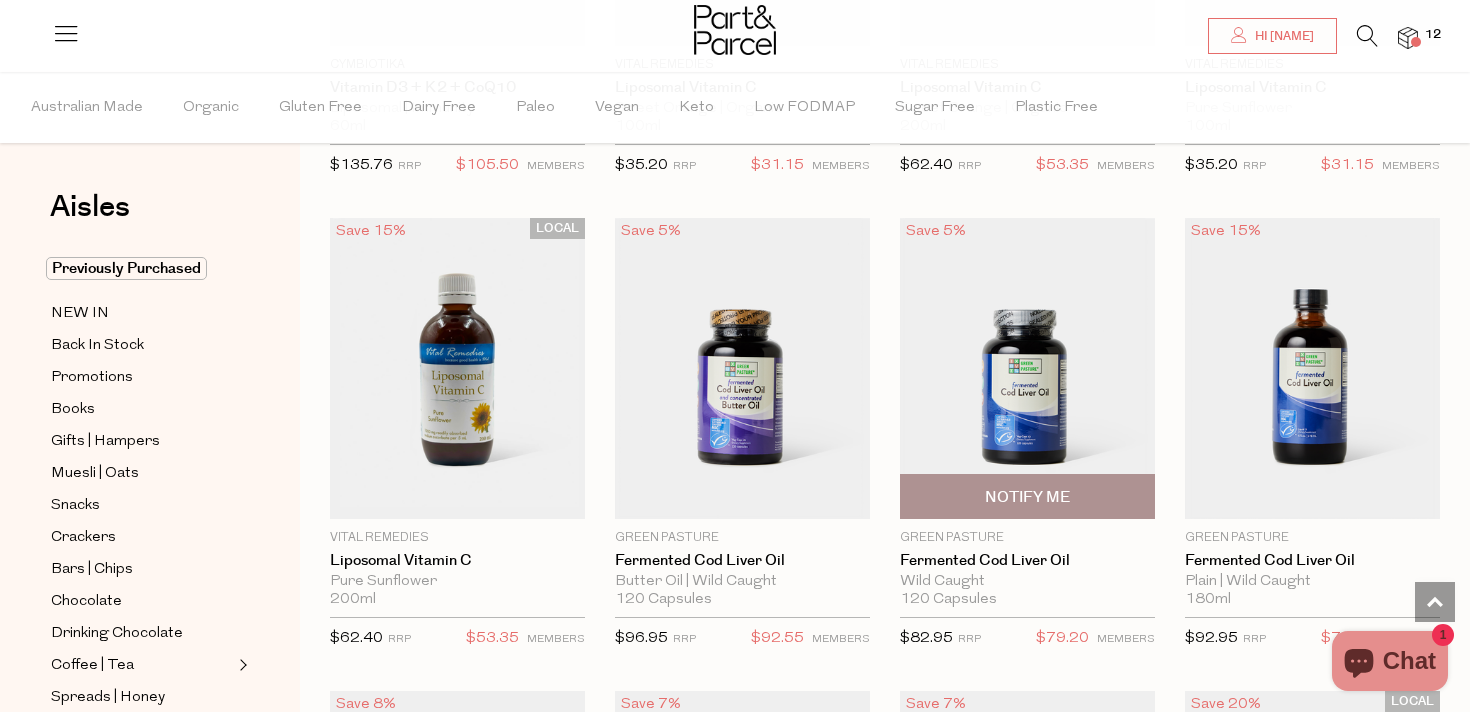 click on "Notify Me" at bounding box center [1027, 497] 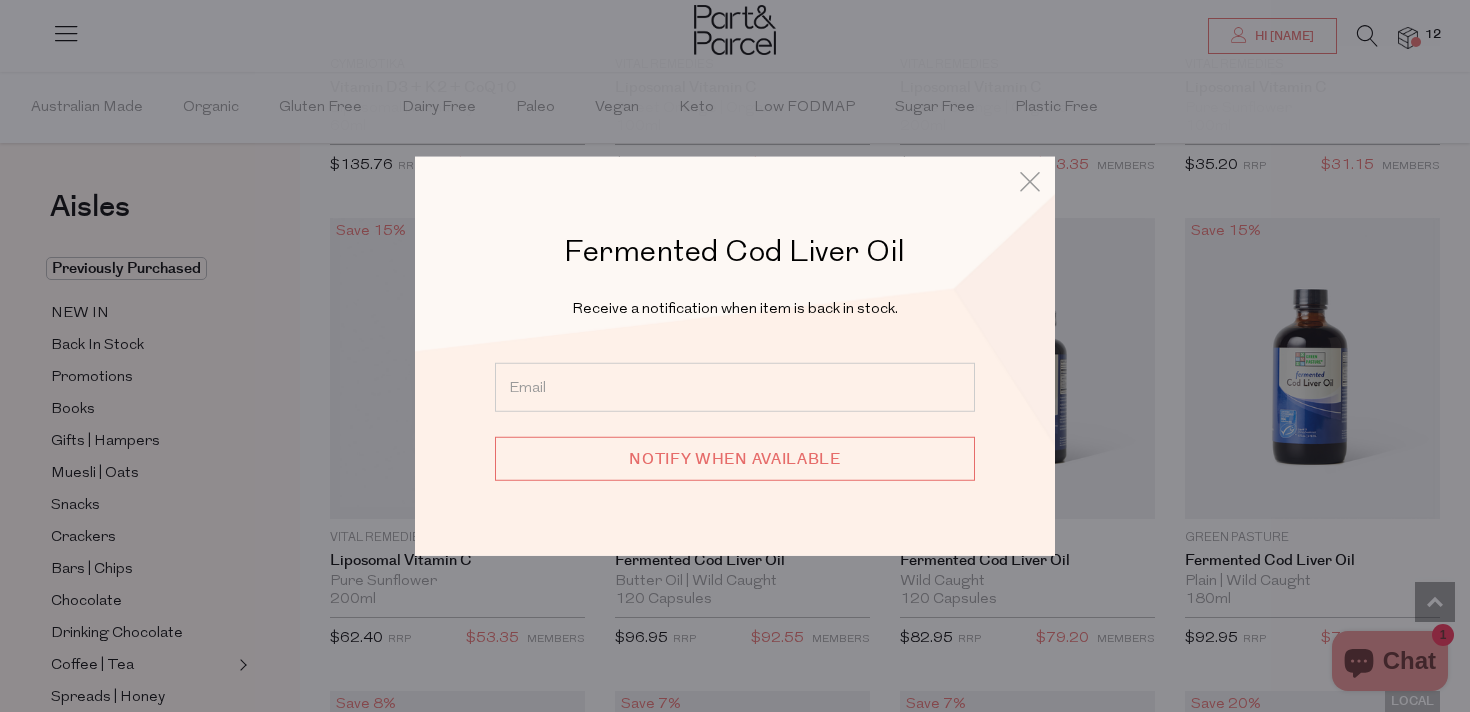 click at bounding box center (735, 386) 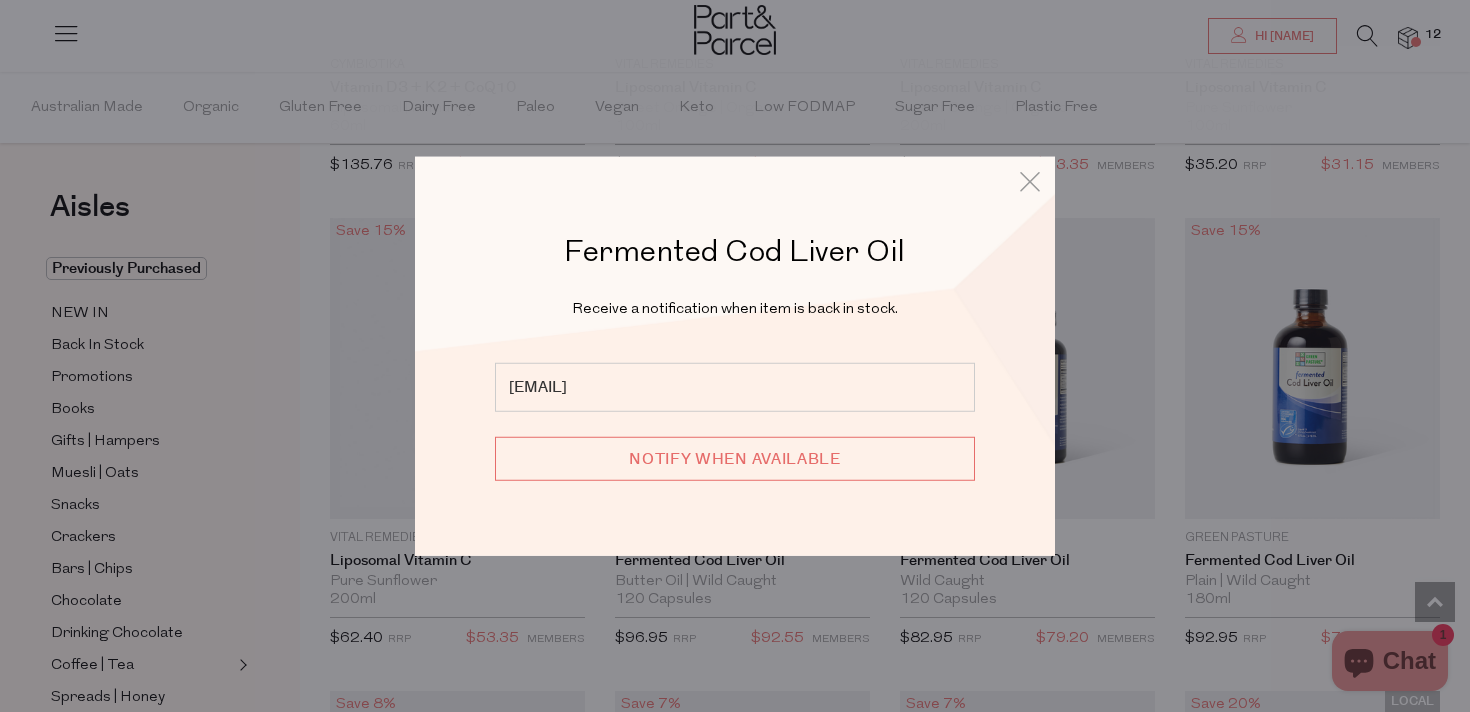 click on "Notify when available" at bounding box center [735, 458] 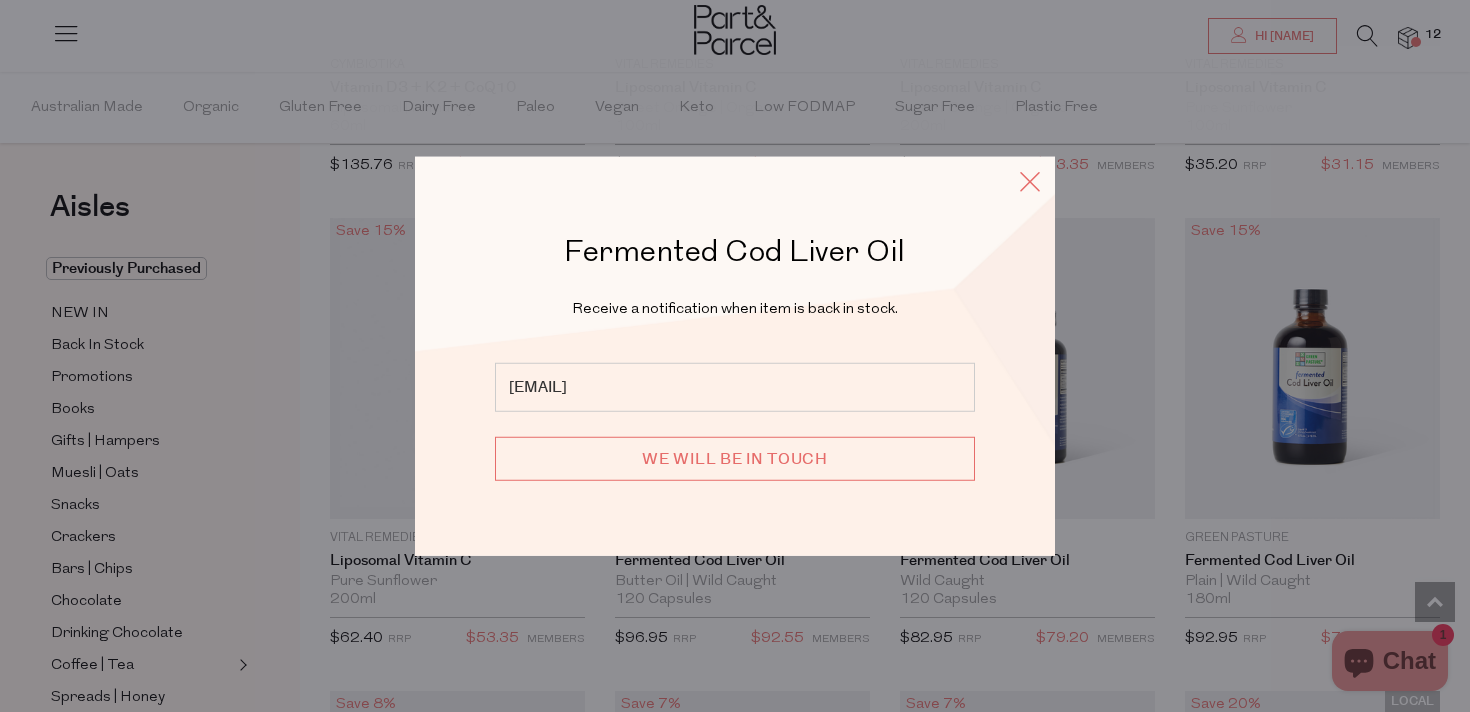 click at bounding box center (1030, 181) 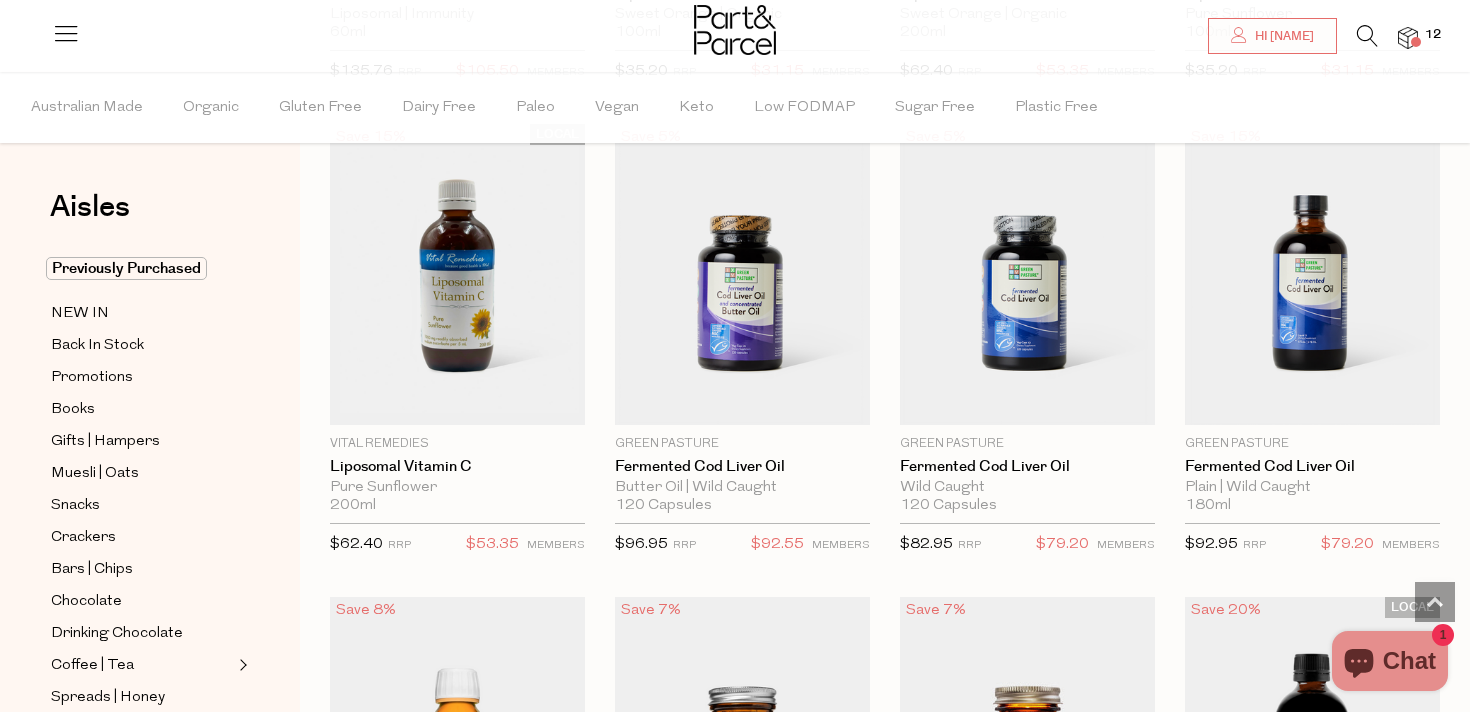 scroll, scrollTop: 2000, scrollLeft: 0, axis: vertical 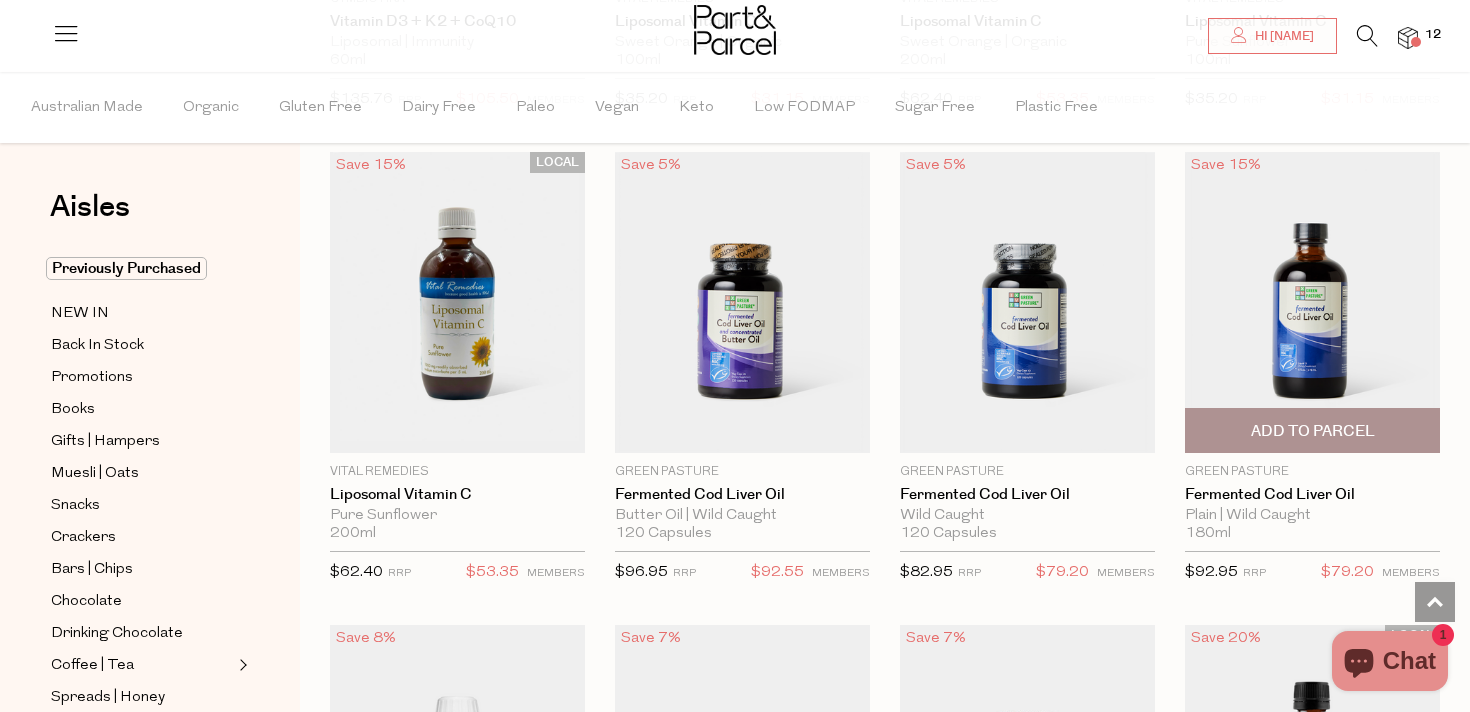 click at bounding box center (1312, 302) 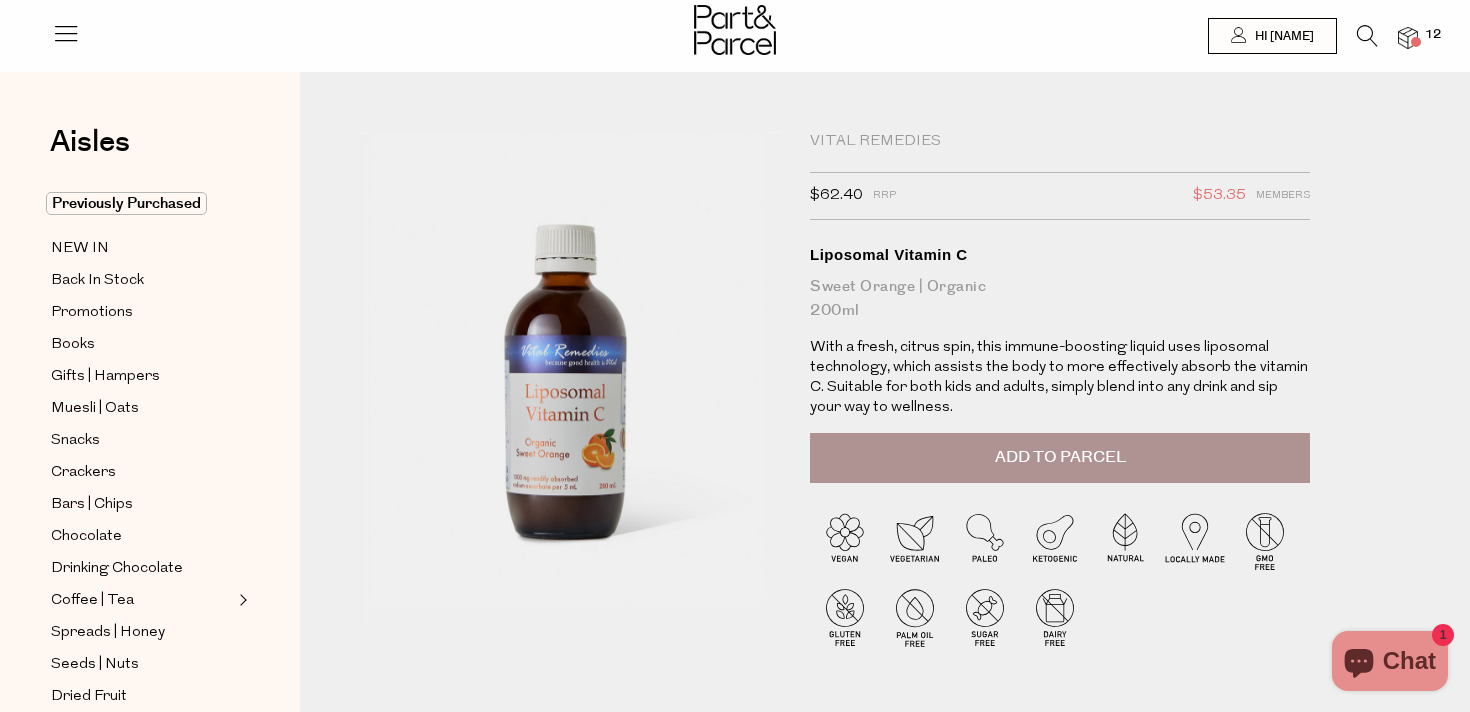 scroll, scrollTop: 0, scrollLeft: 0, axis: both 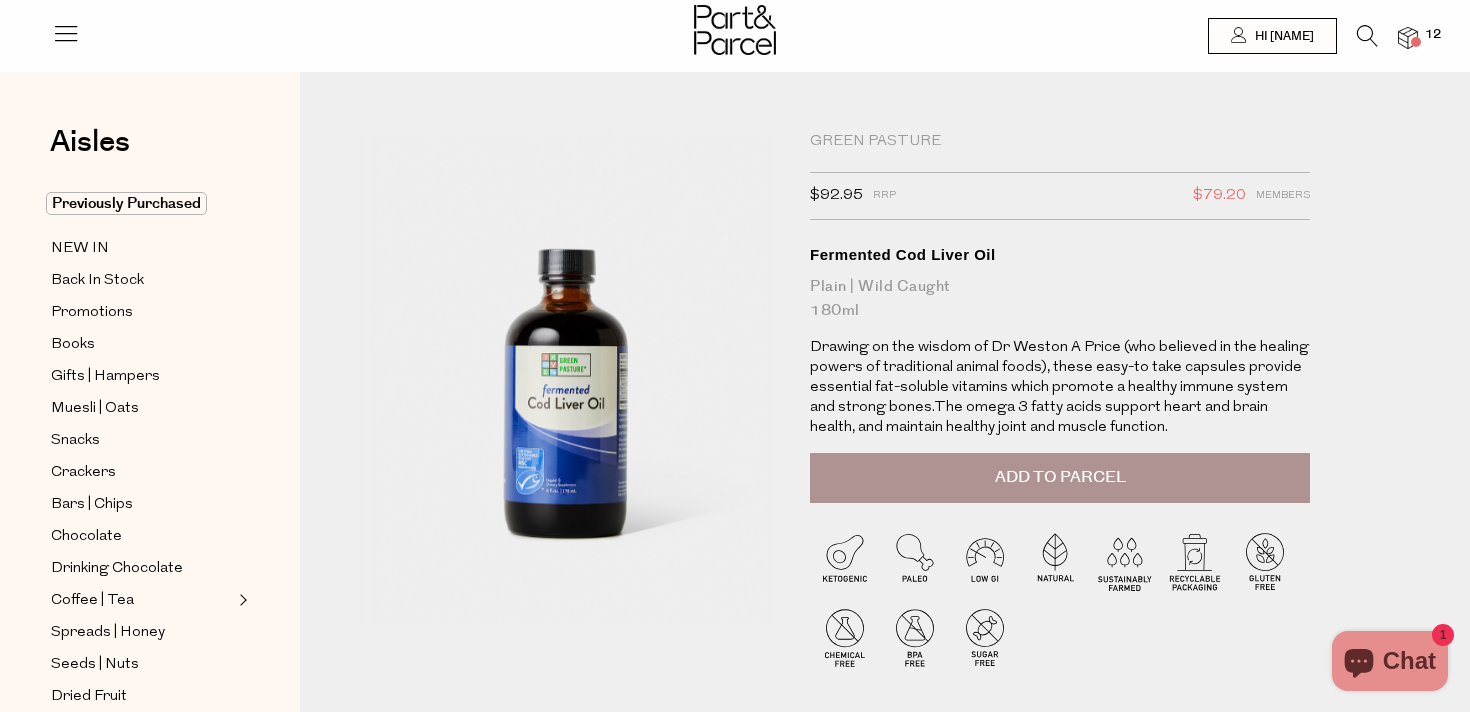 click on "Add to Parcel" at bounding box center (1060, 478) 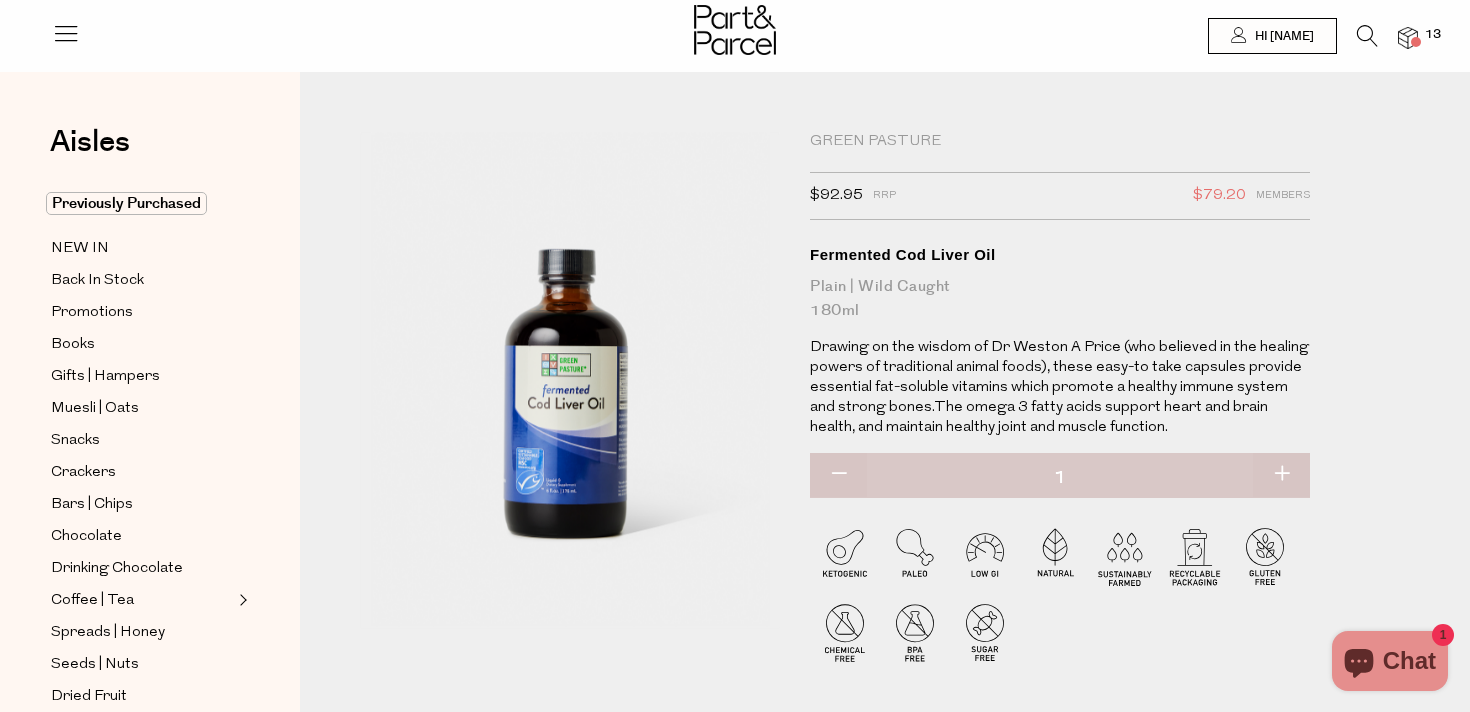 click at bounding box center (1408, 38) 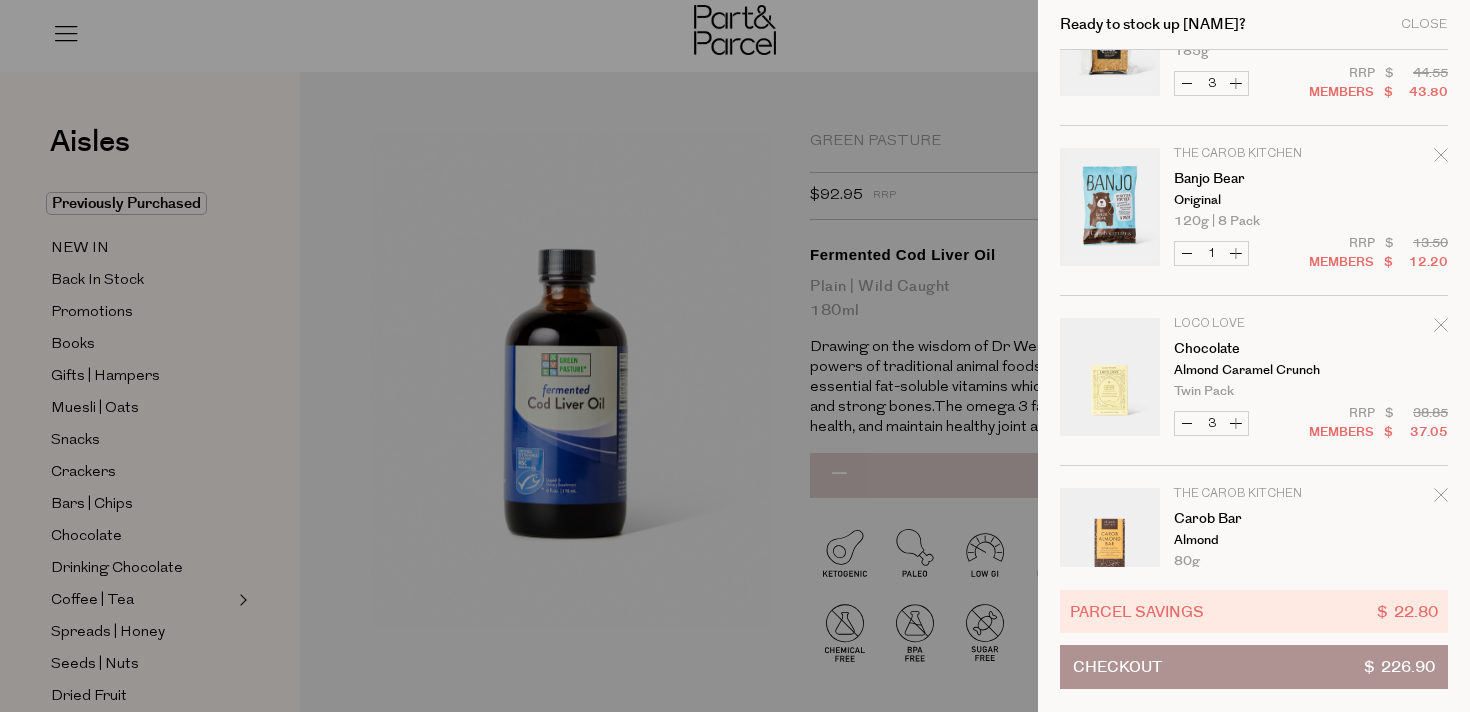 scroll, scrollTop: 0, scrollLeft: 0, axis: both 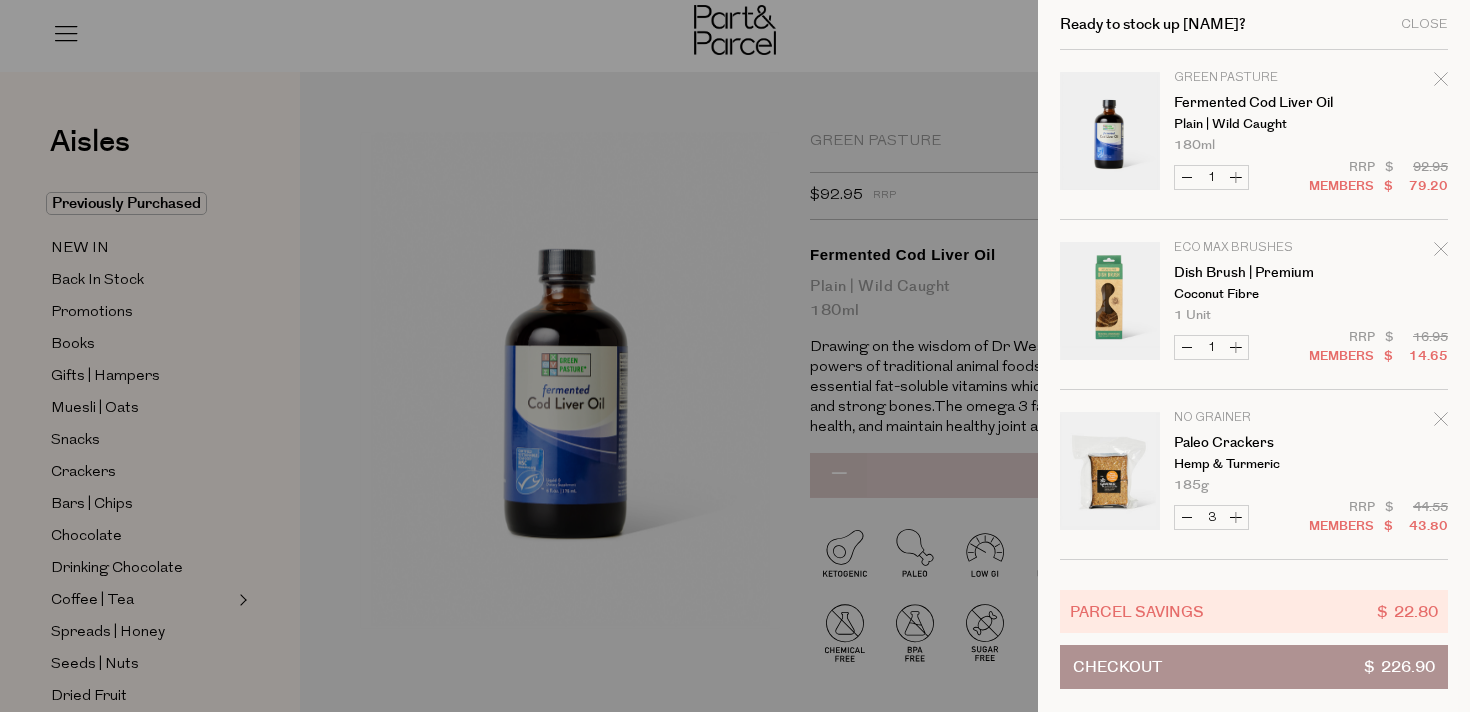 click at bounding box center (735, 356) 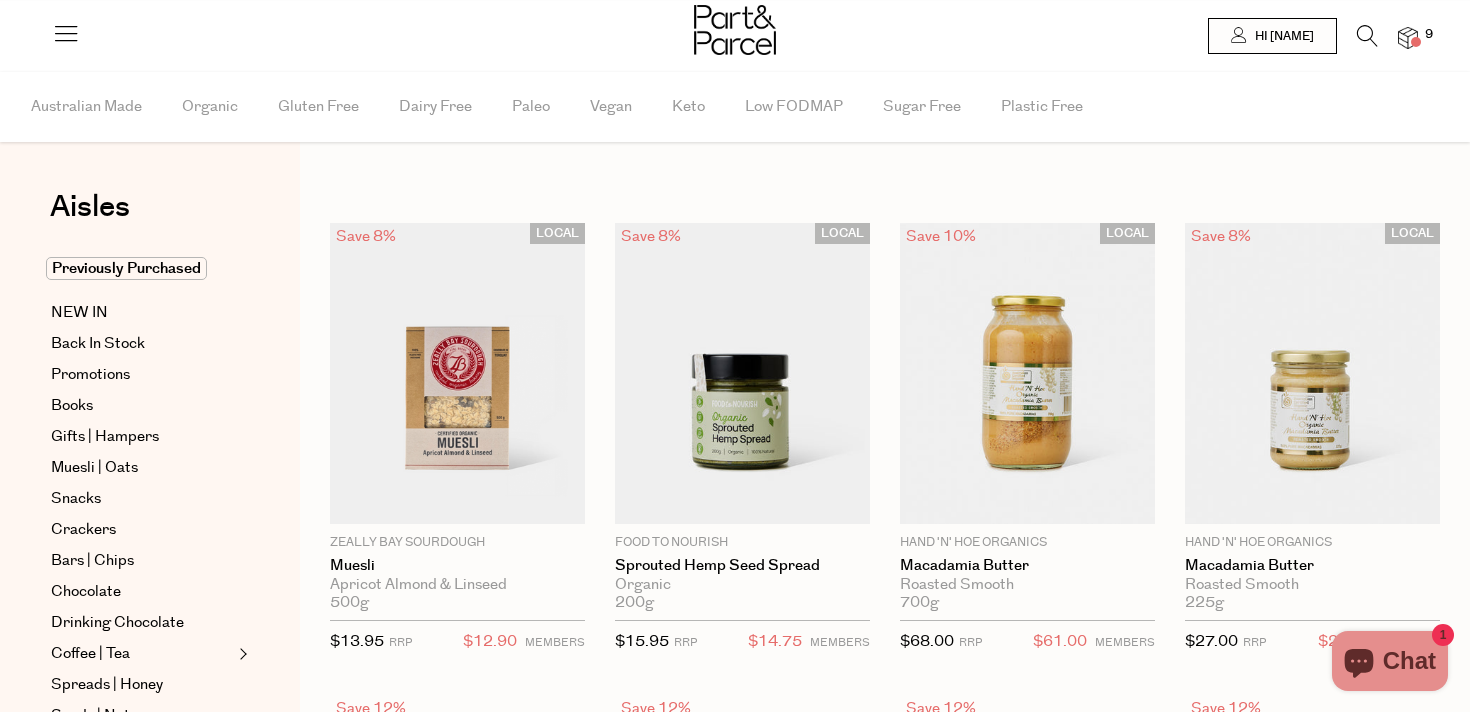 scroll, scrollTop: 0, scrollLeft: 0, axis: both 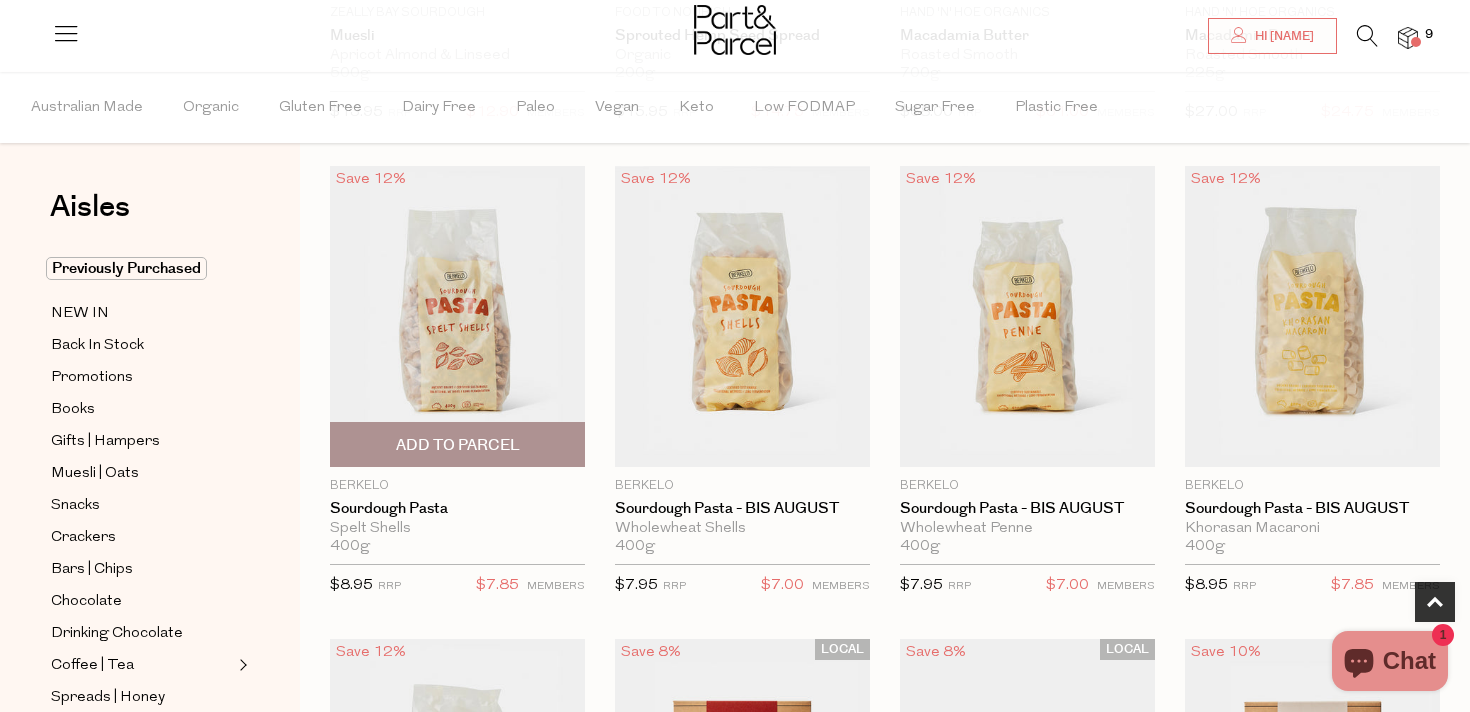 click on "Add To Parcel" at bounding box center (458, 445) 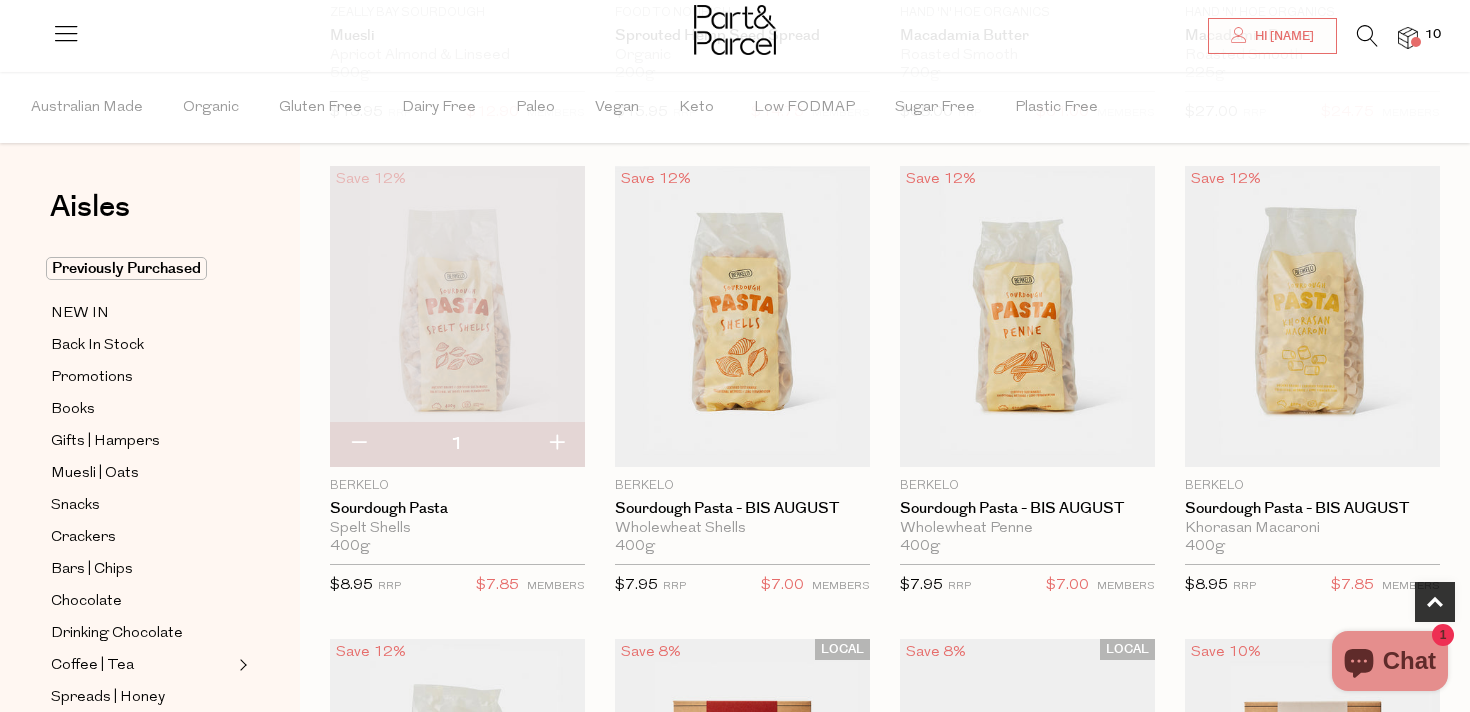 click at bounding box center (556, 444) 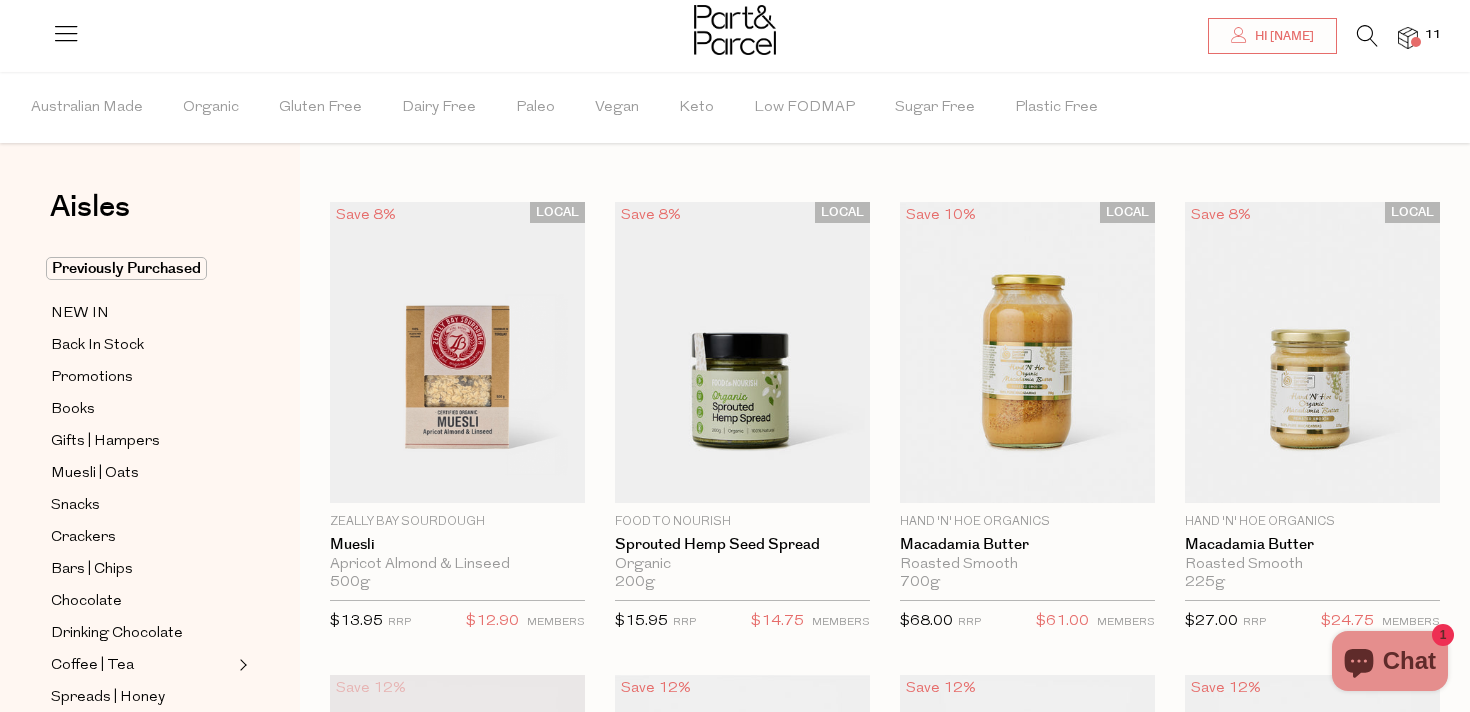 scroll, scrollTop: 0, scrollLeft: 0, axis: both 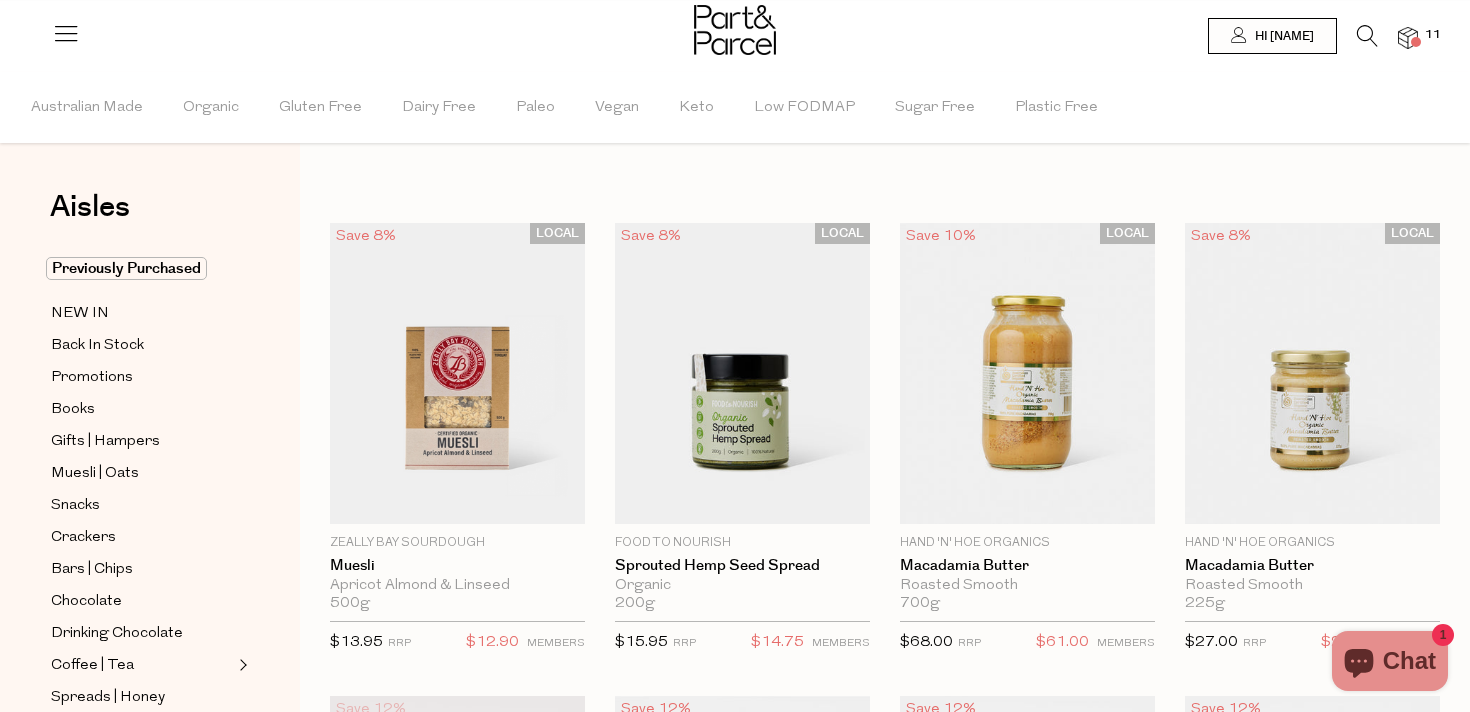 click at bounding box center [1416, 42] 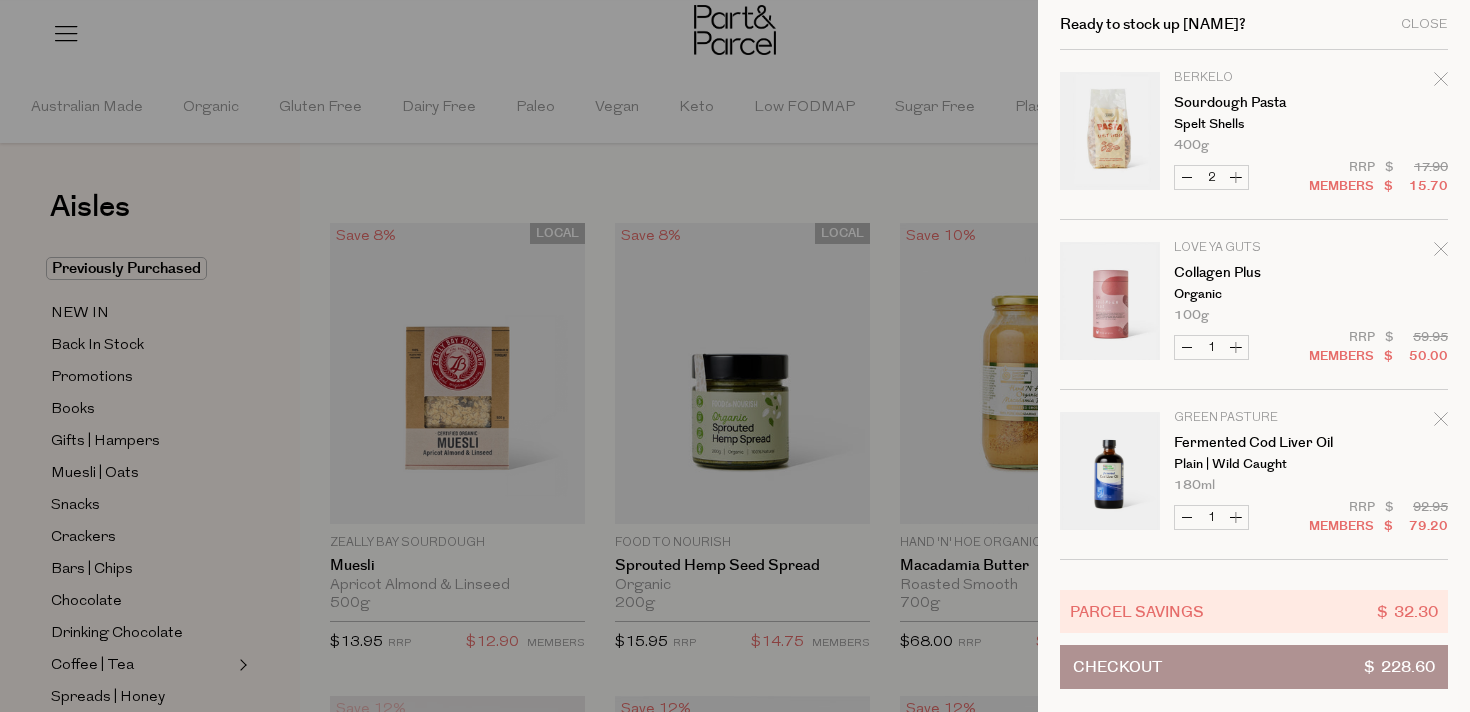 scroll, scrollTop: 1013, scrollLeft: 0, axis: vertical 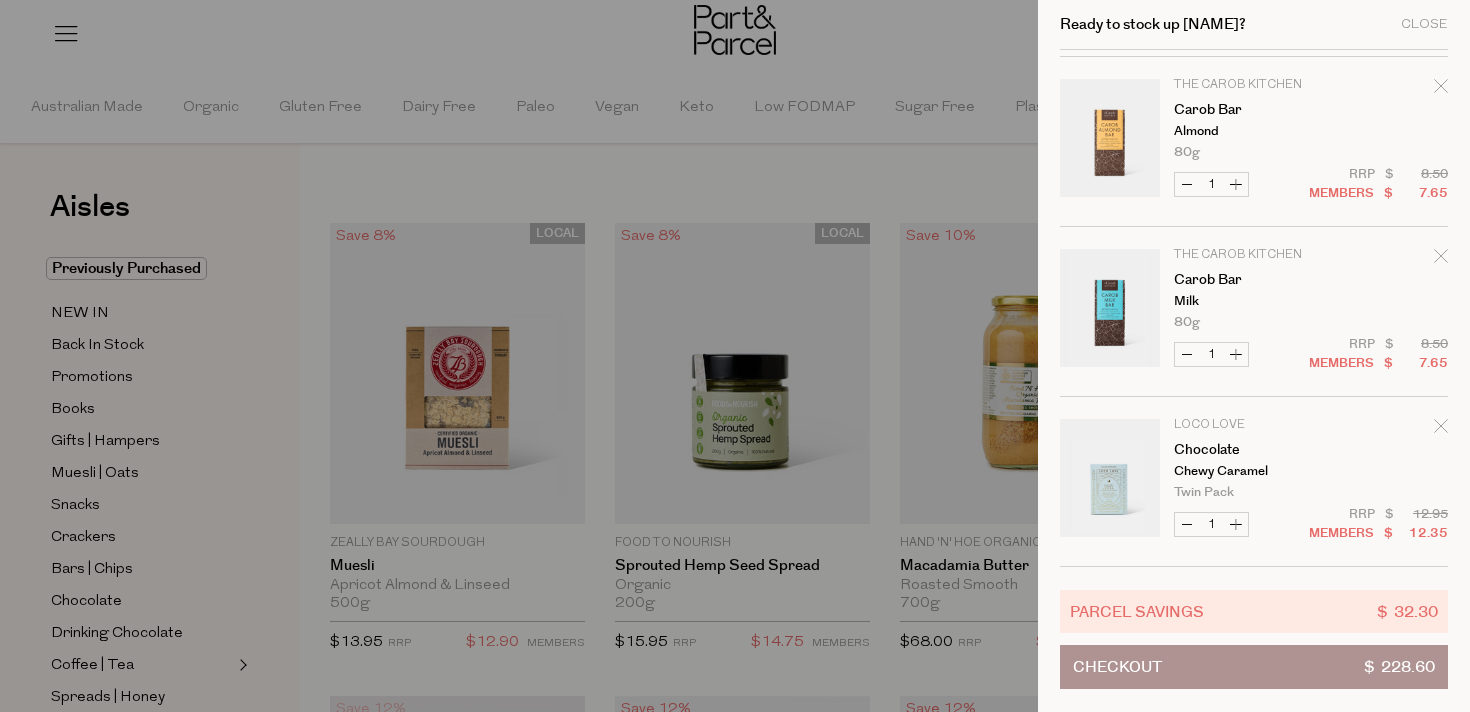click on "Increase Chocolate" at bounding box center (1236, 524) 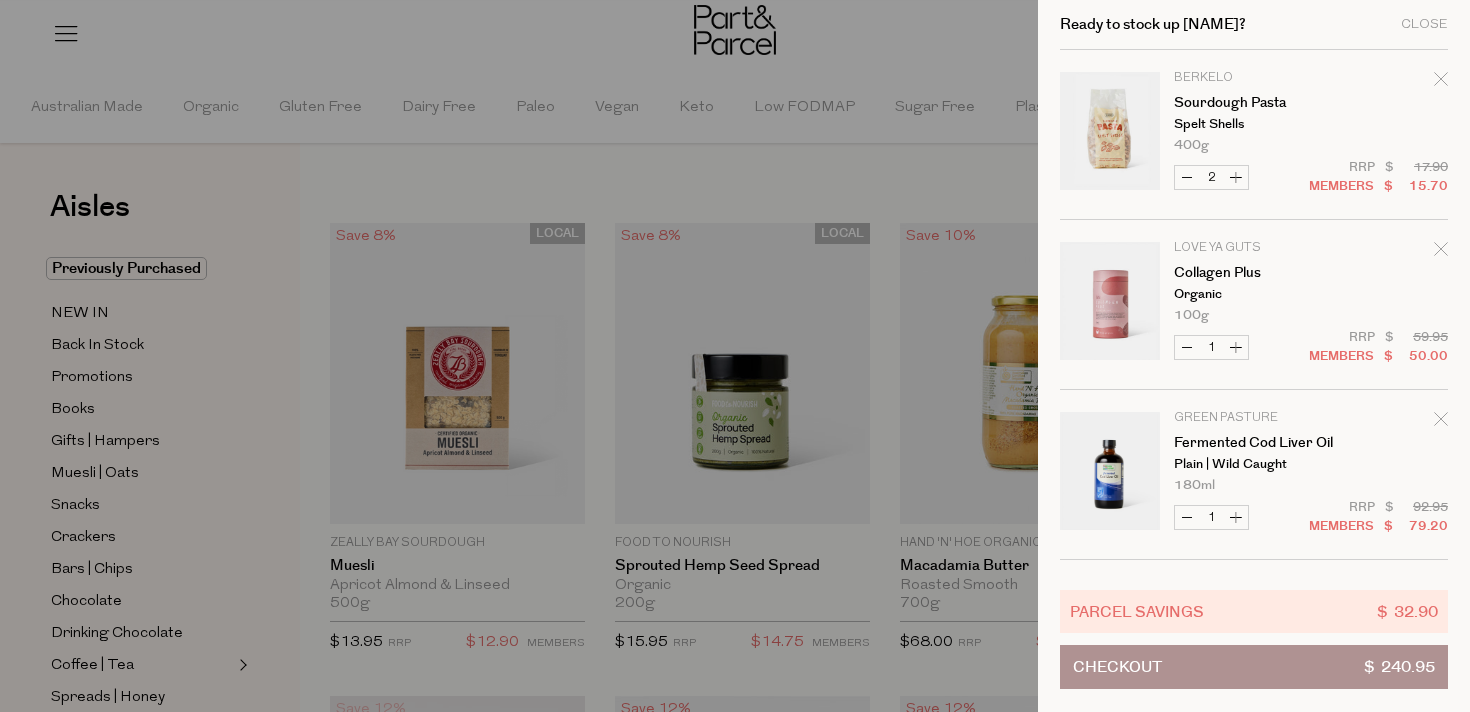 click on "Increase Fermented Cod Liver Oil" at bounding box center (1236, 517) 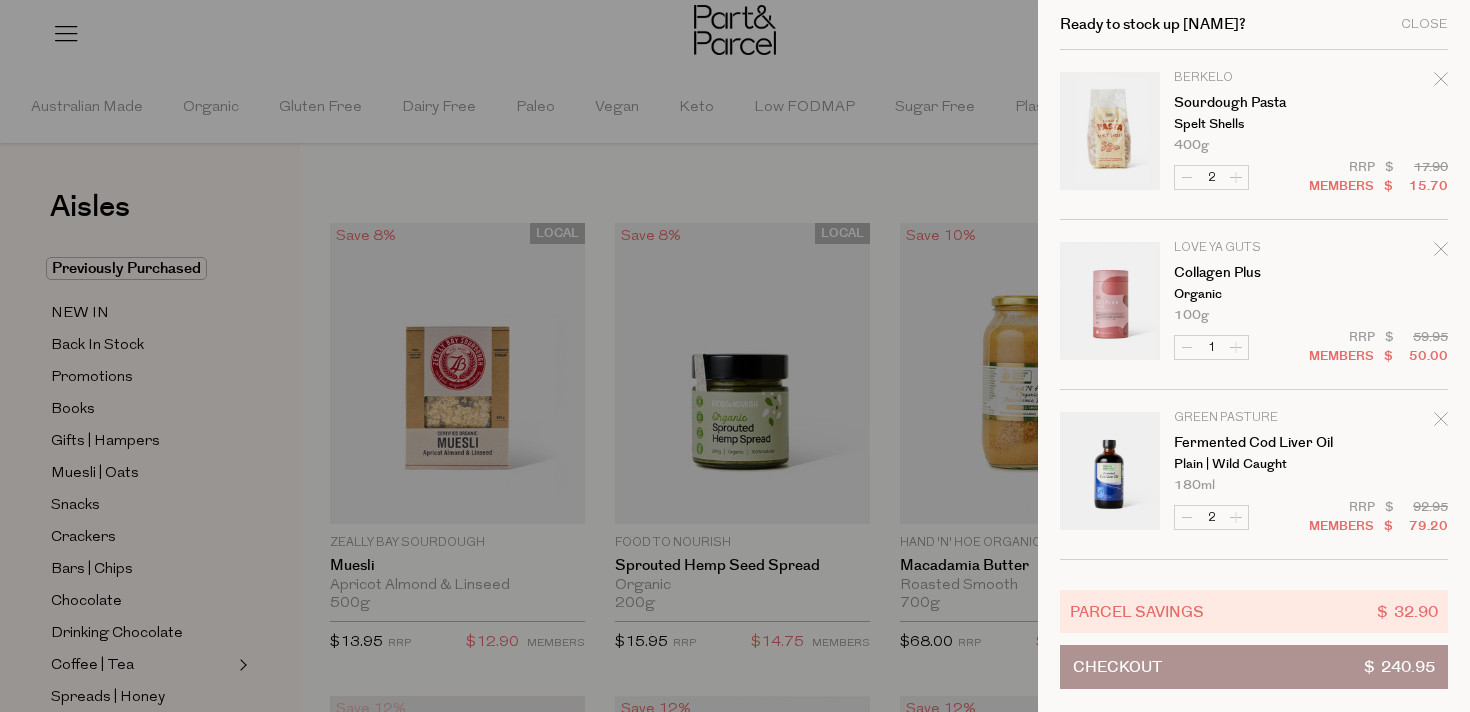 click on "Image
Product
Total
Qty
Berkelo
Sourdough Pasta
Spelt Shells
400g
Only 41 Available
2 $ $ 15.70" at bounding box center (1254, 815) 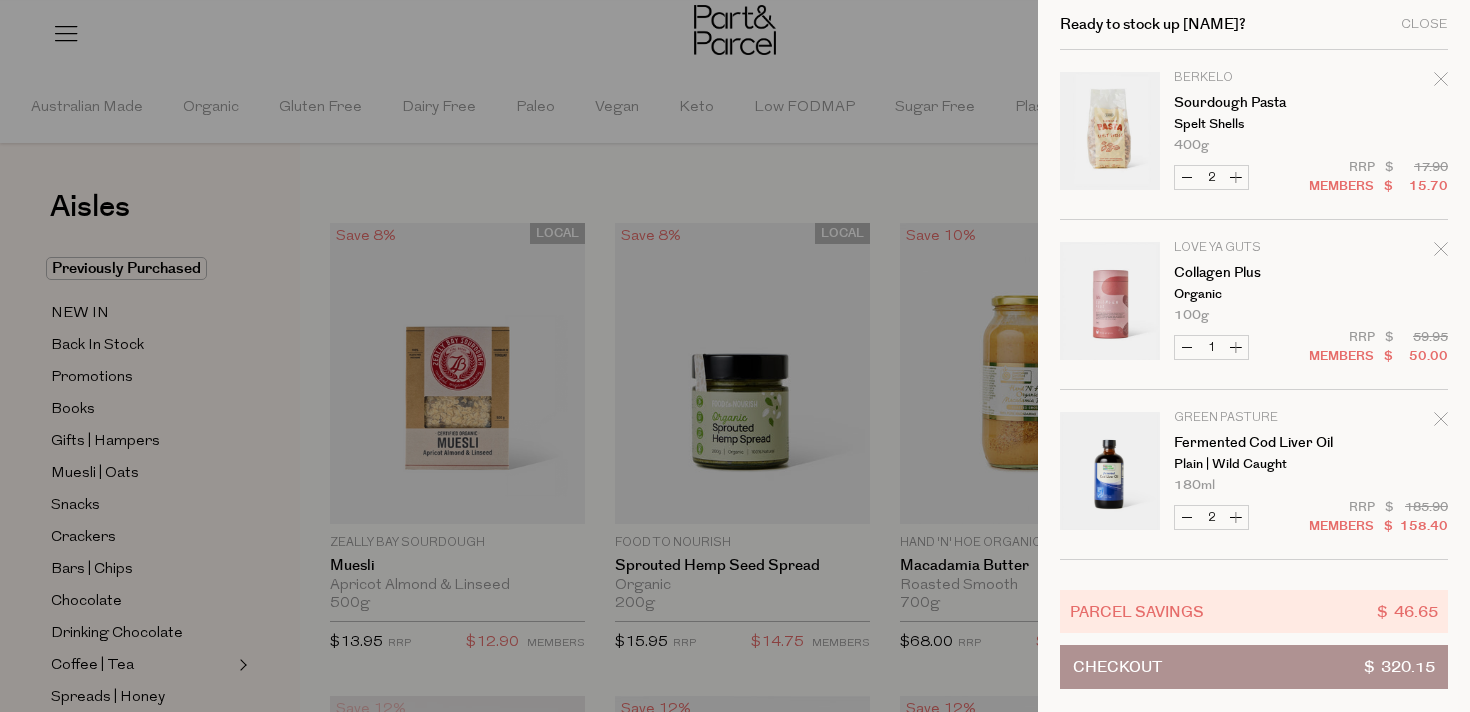 click on "Decrease Fermented Cod Liver Oil" at bounding box center [1187, 517] 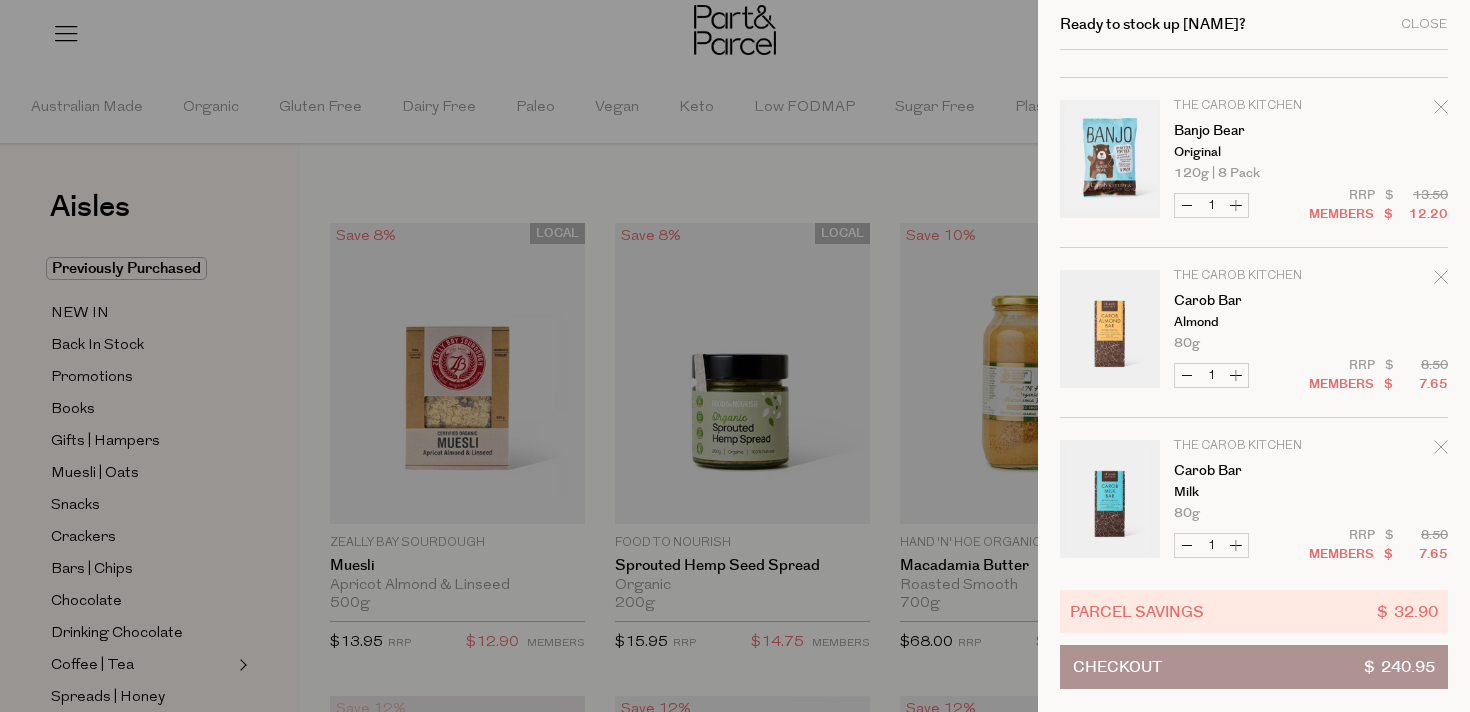 scroll, scrollTop: 1013, scrollLeft: 0, axis: vertical 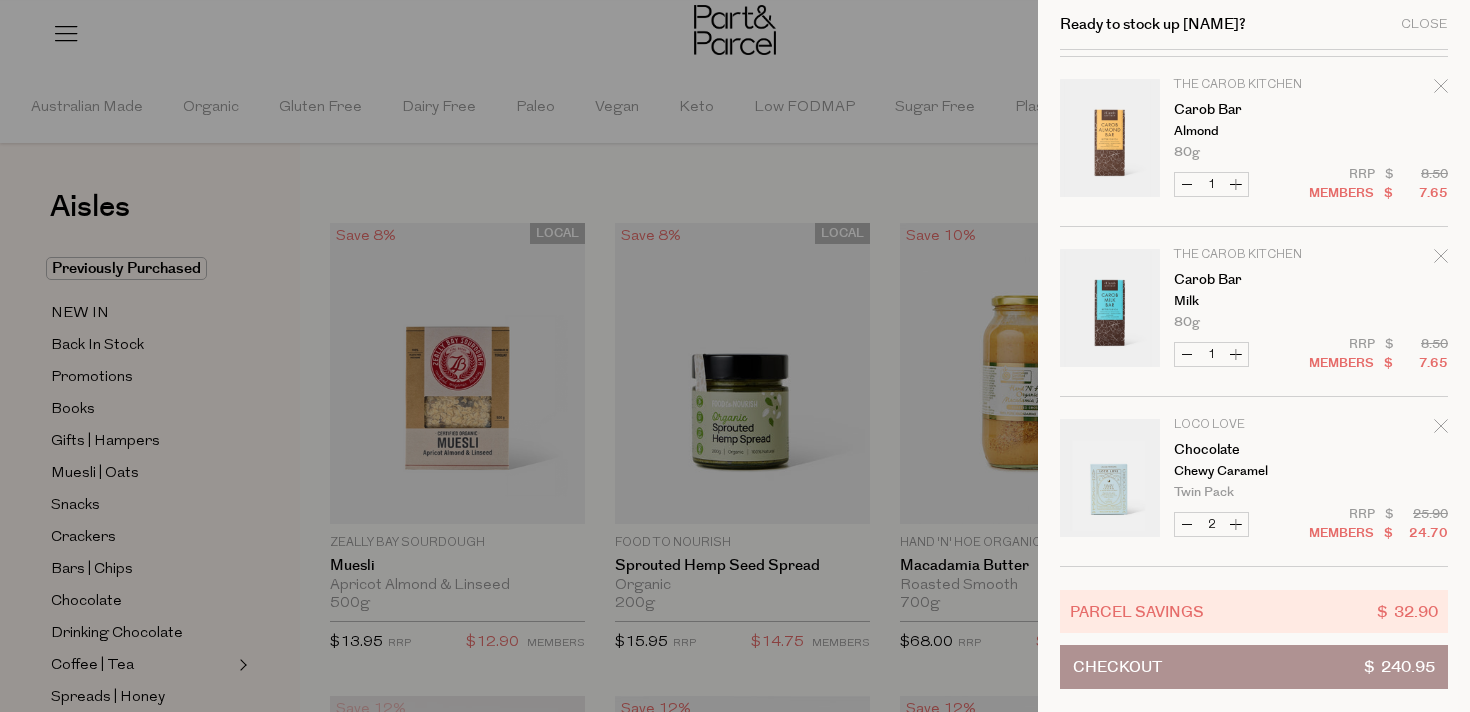 click on "Increase Chocolate" at bounding box center [1236, 524] 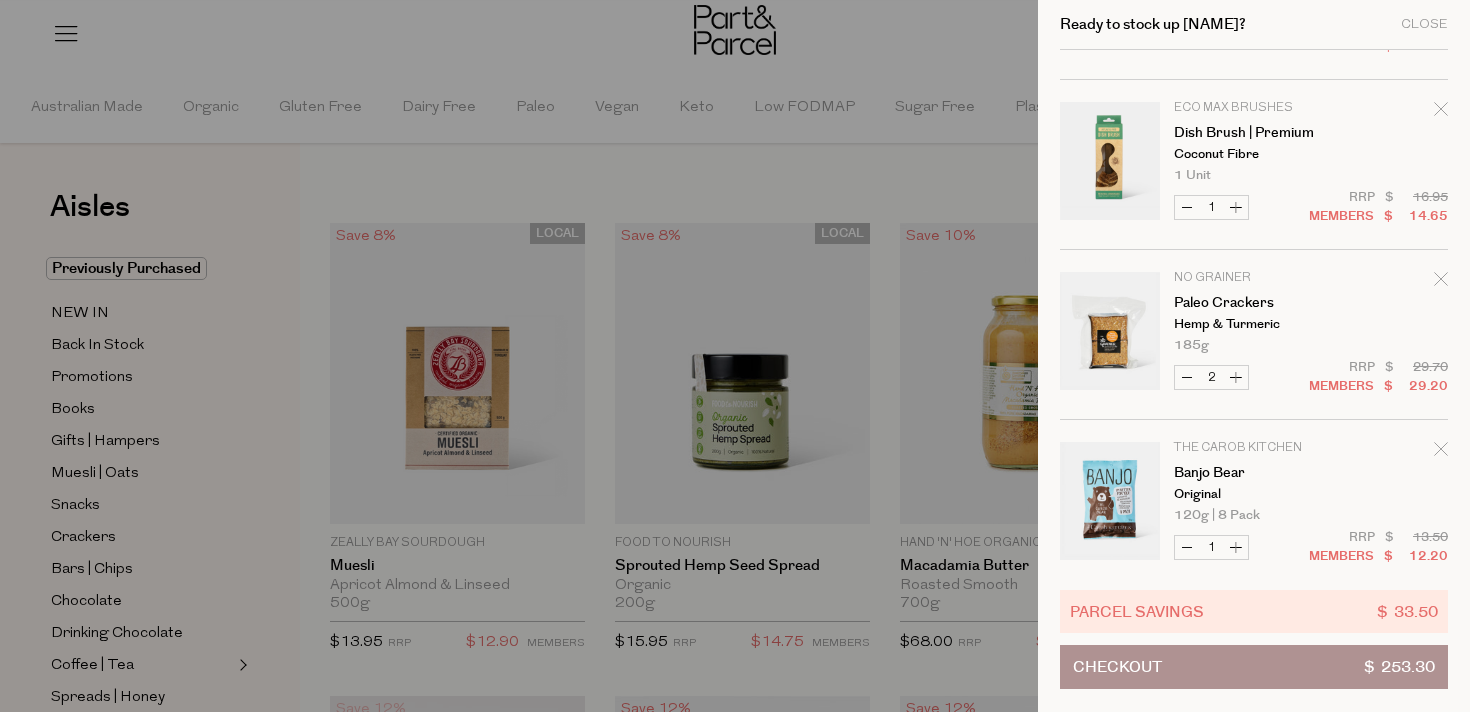 scroll, scrollTop: 1013, scrollLeft: 0, axis: vertical 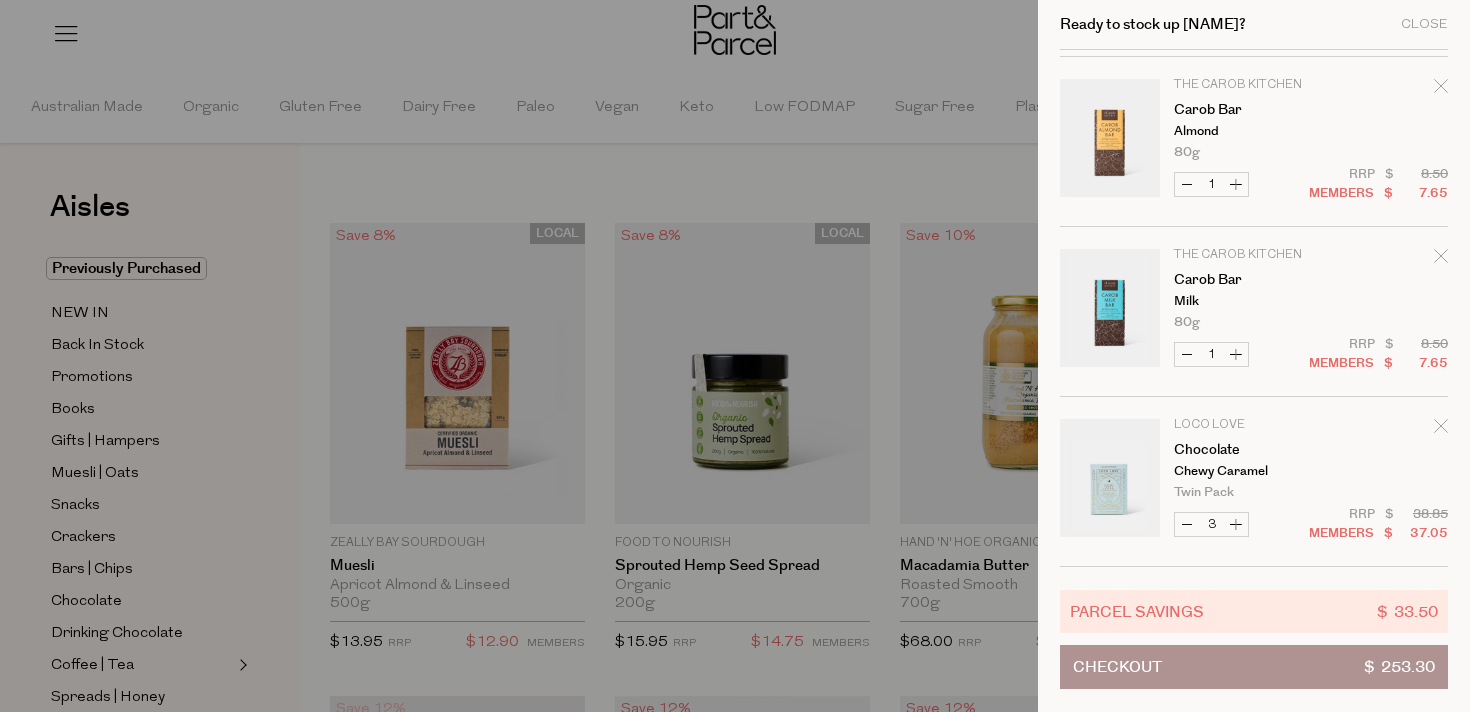 click at bounding box center (735, 356) 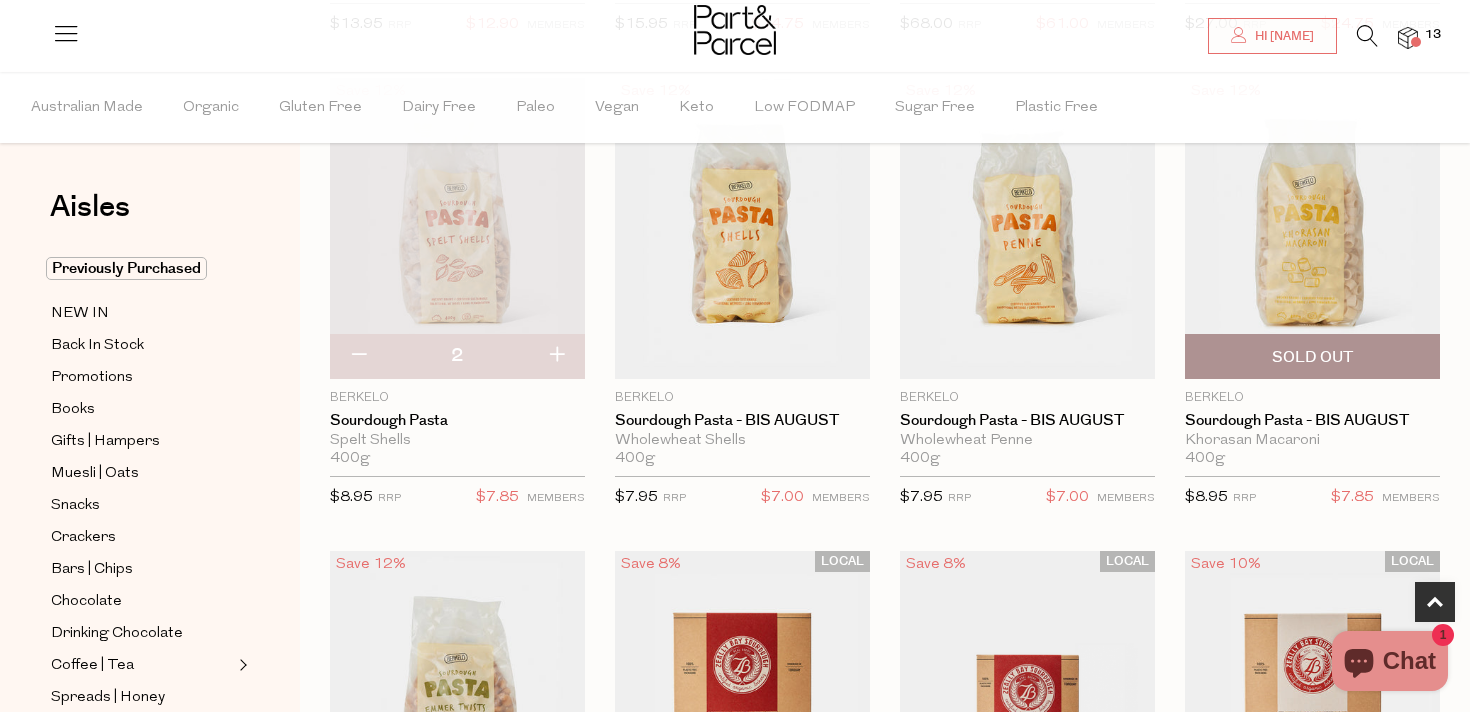 scroll, scrollTop: 575, scrollLeft: 0, axis: vertical 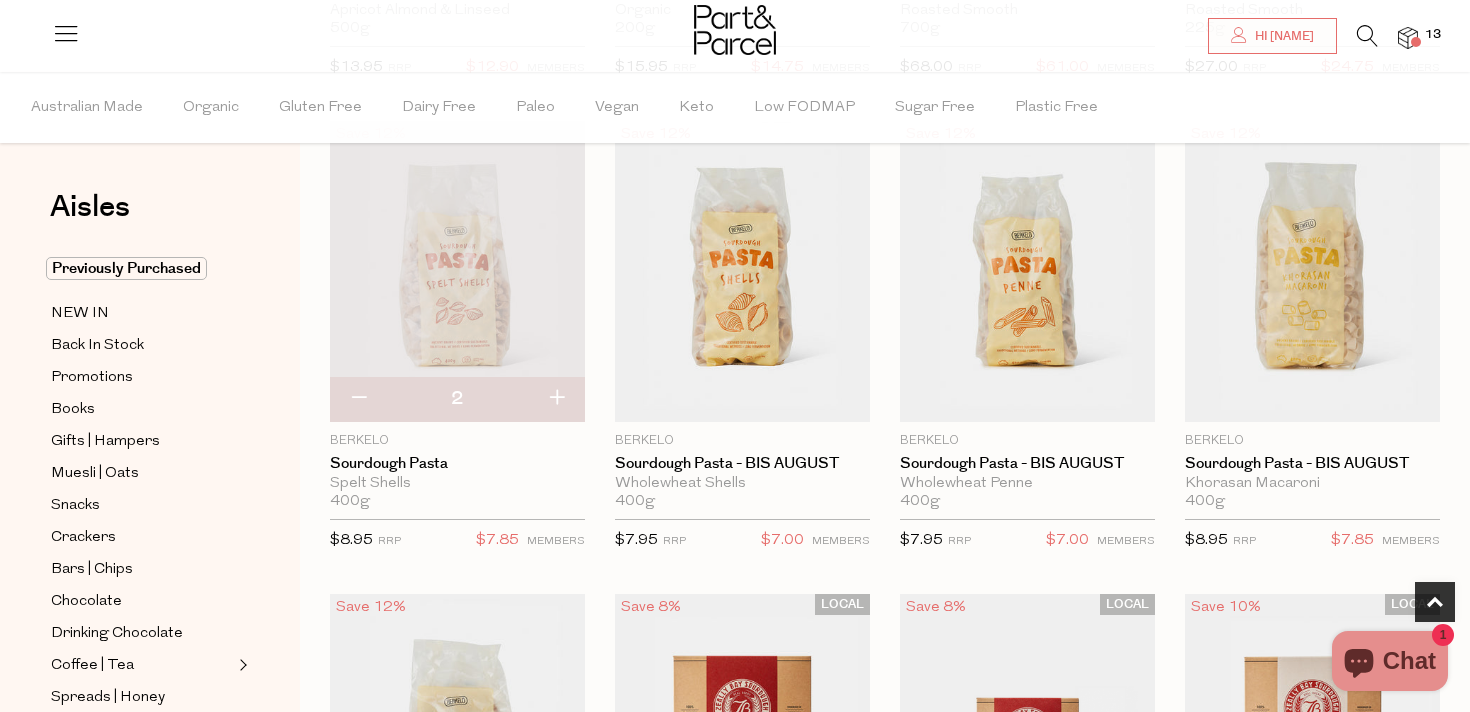 click at bounding box center (1367, 36) 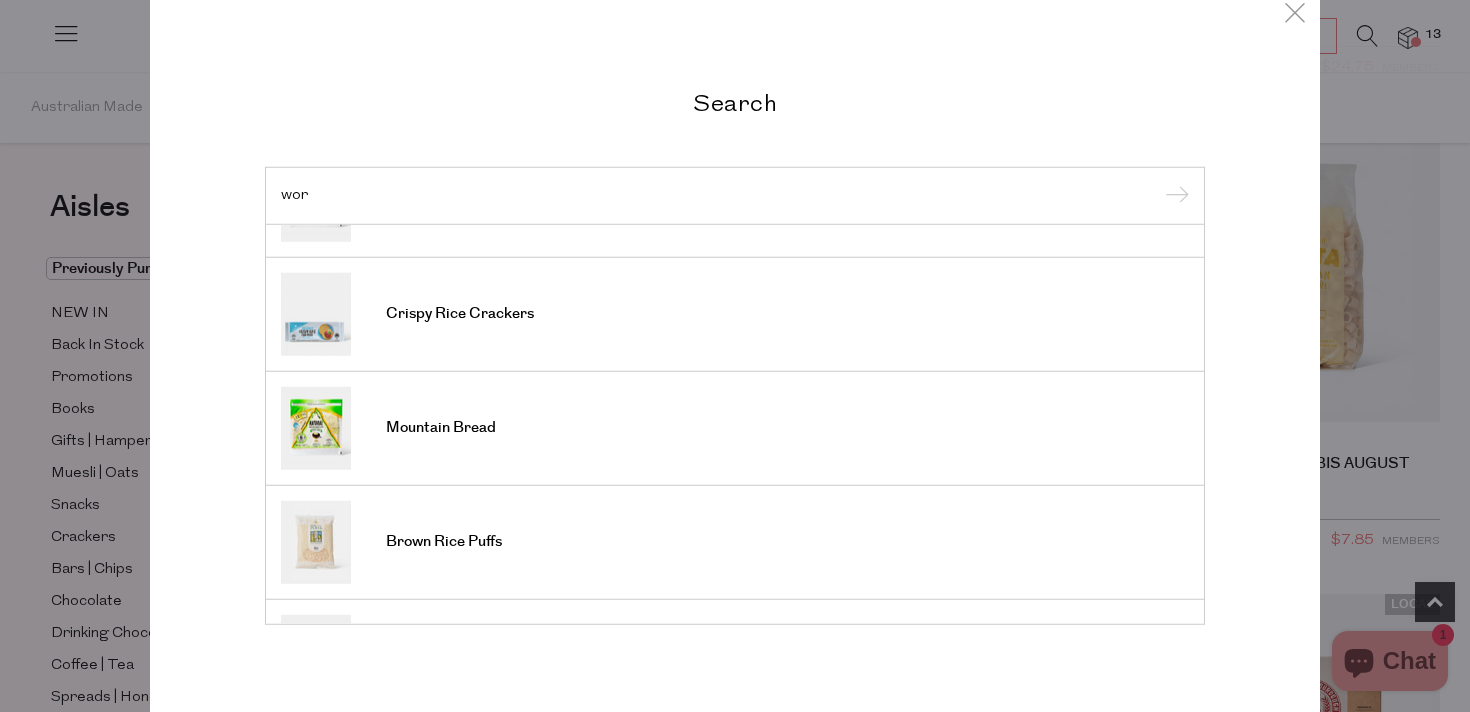scroll, scrollTop: 740, scrollLeft: 0, axis: vertical 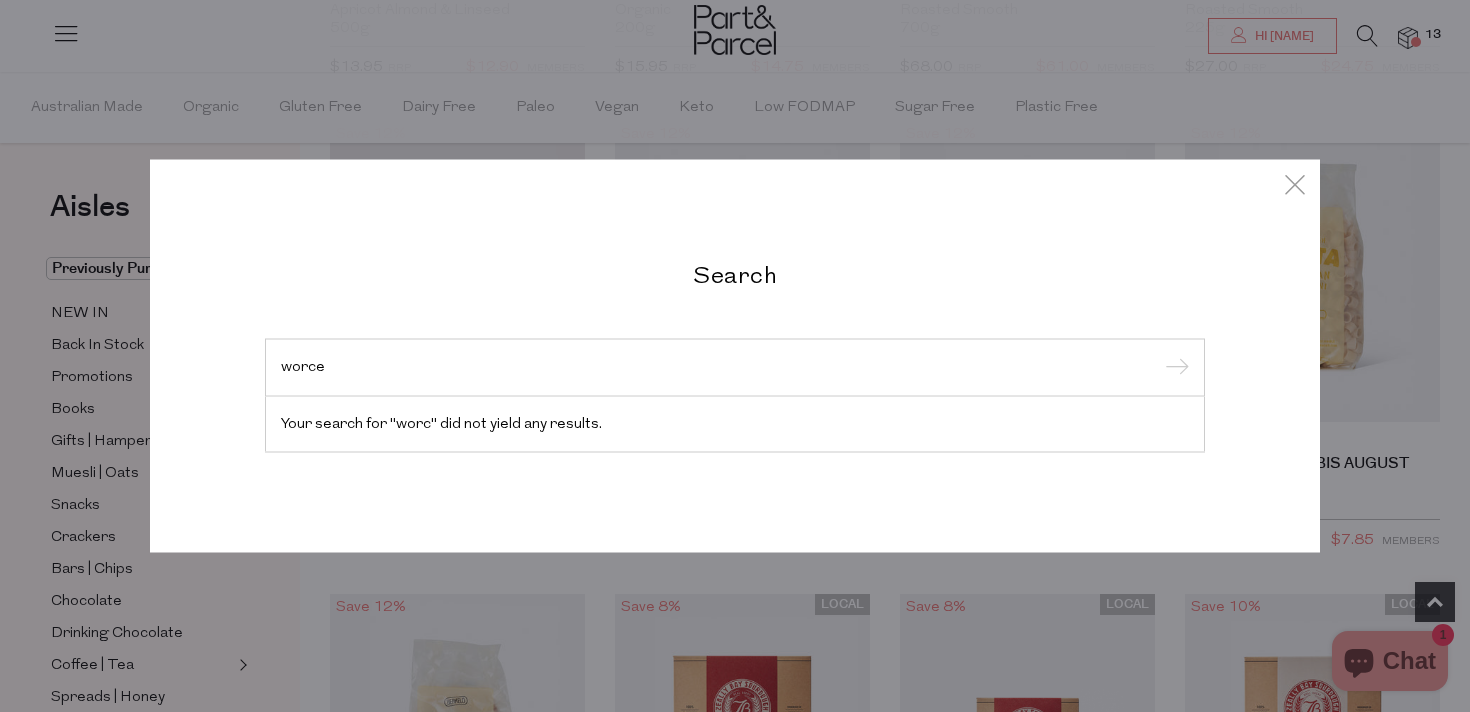 type on "worce" 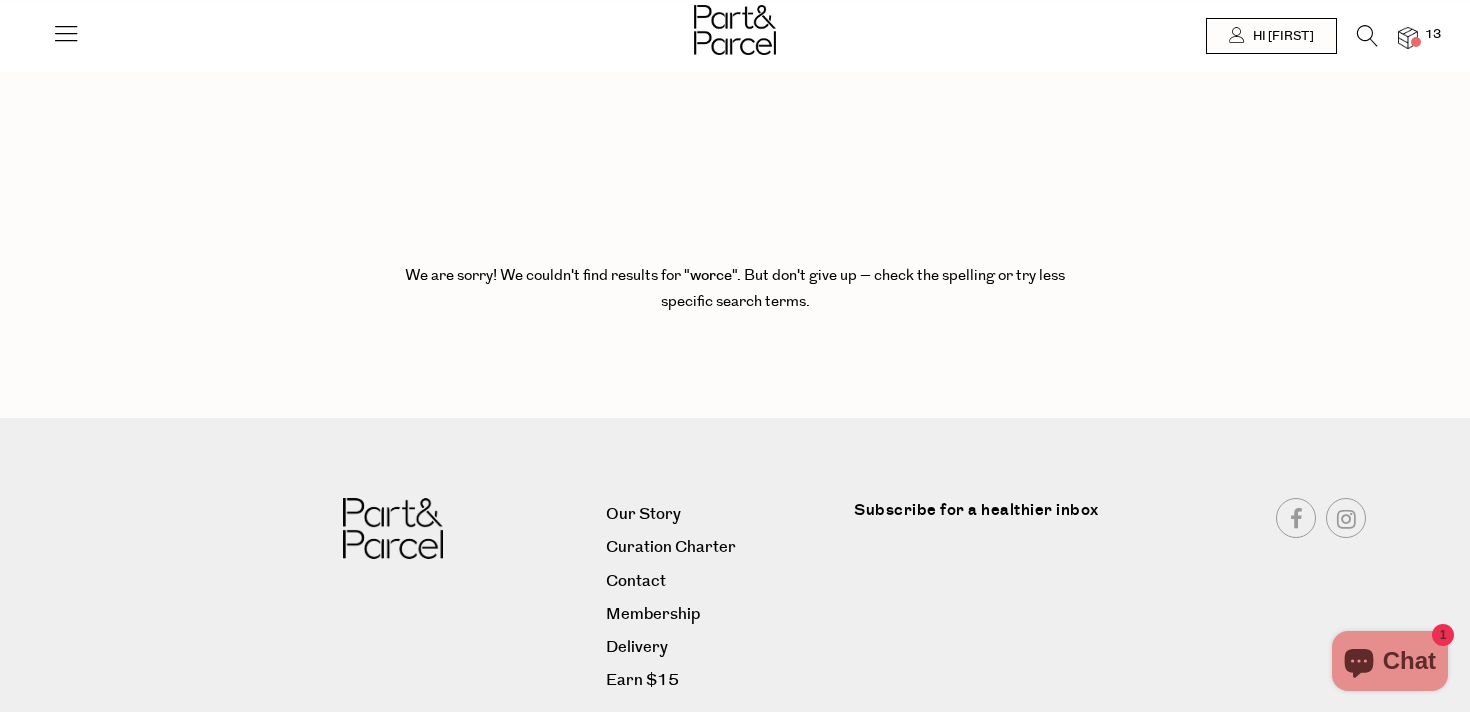 scroll, scrollTop: 0, scrollLeft: 0, axis: both 